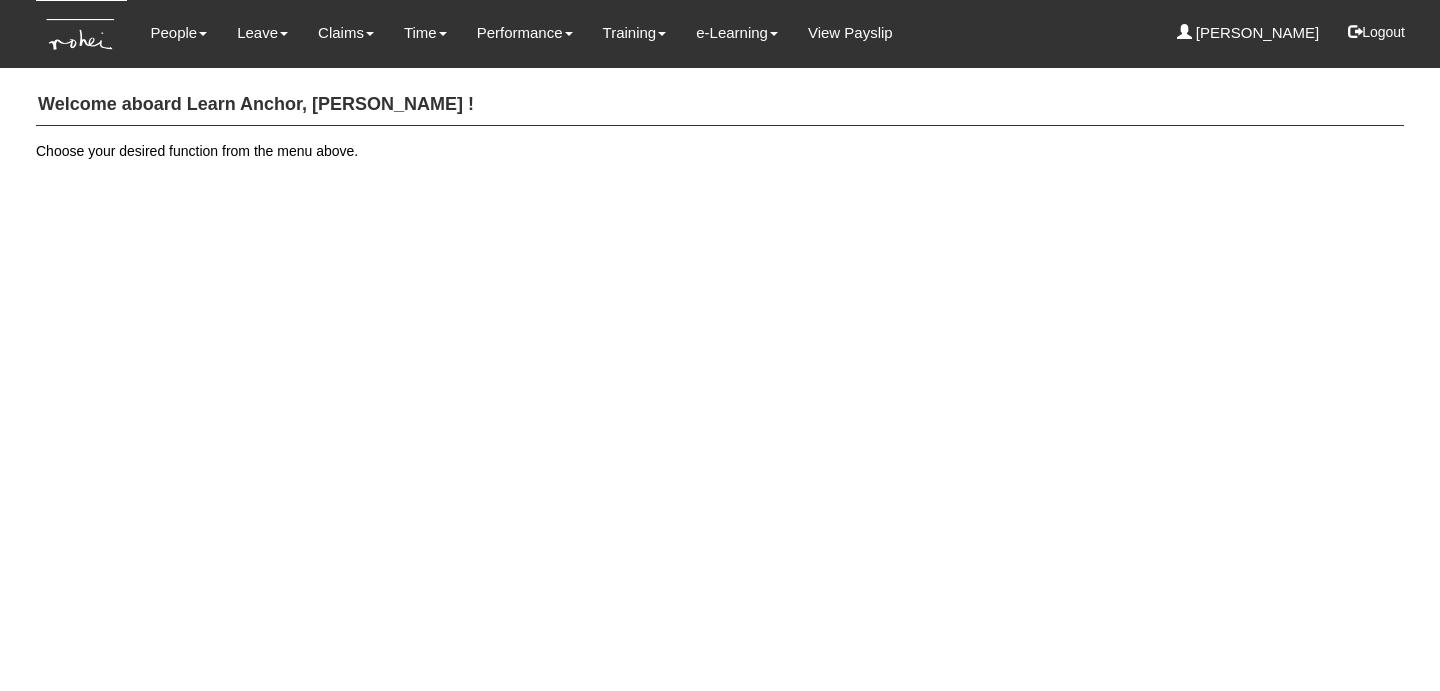 scroll, scrollTop: 0, scrollLeft: 0, axis: both 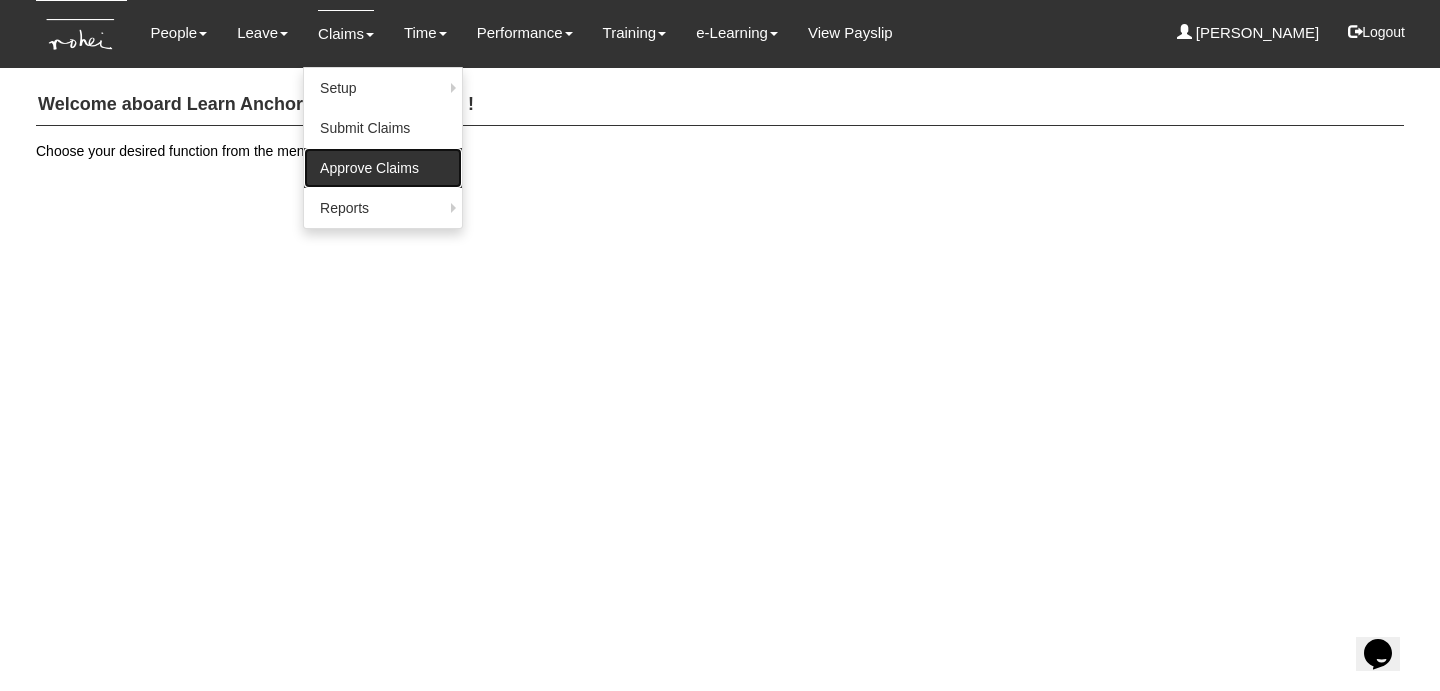 click on "Approve Claims" at bounding box center [383, 168] 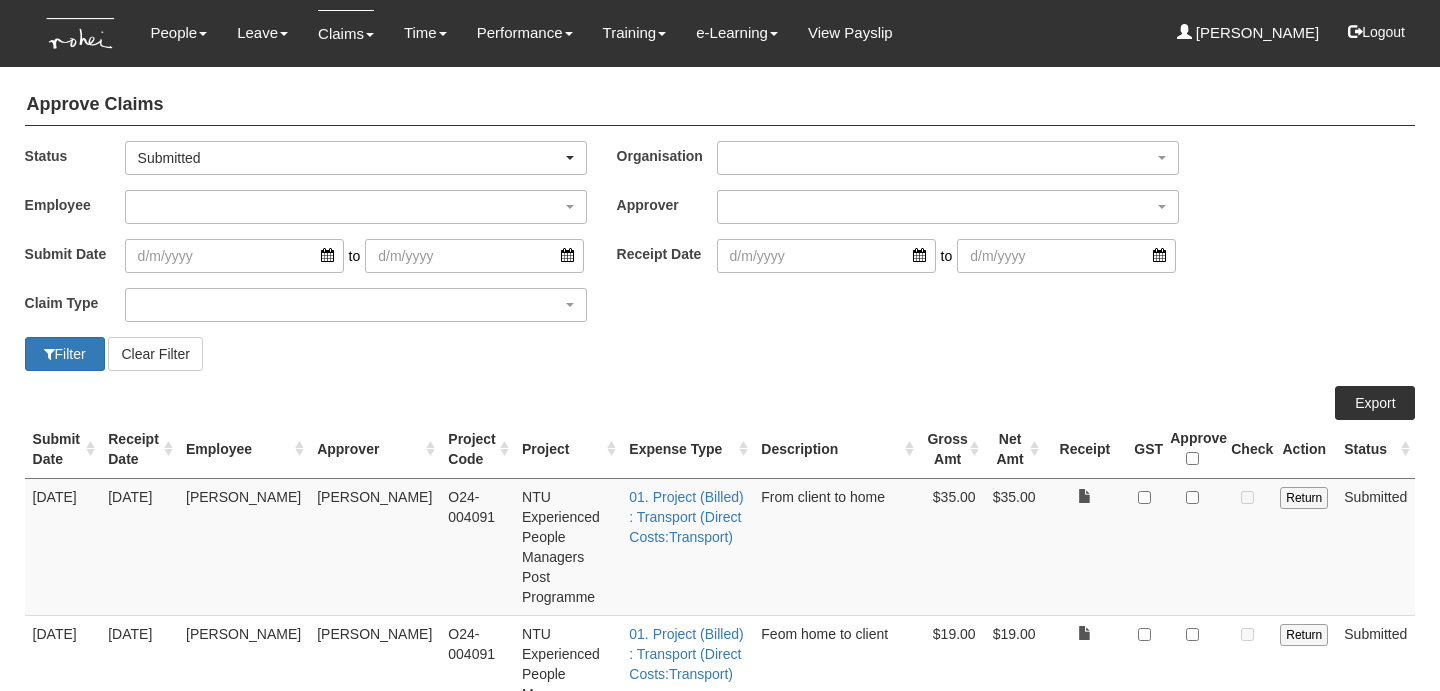 select on "50" 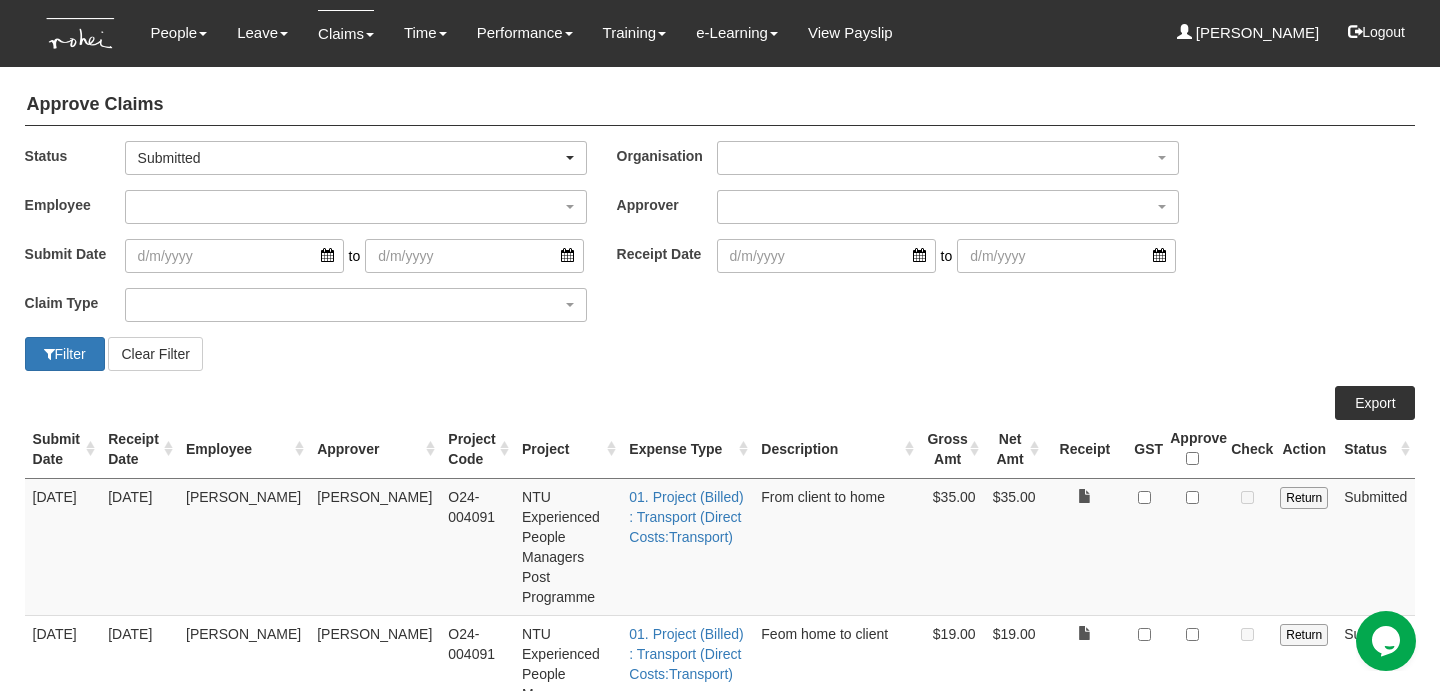 scroll, scrollTop: 0, scrollLeft: 0, axis: both 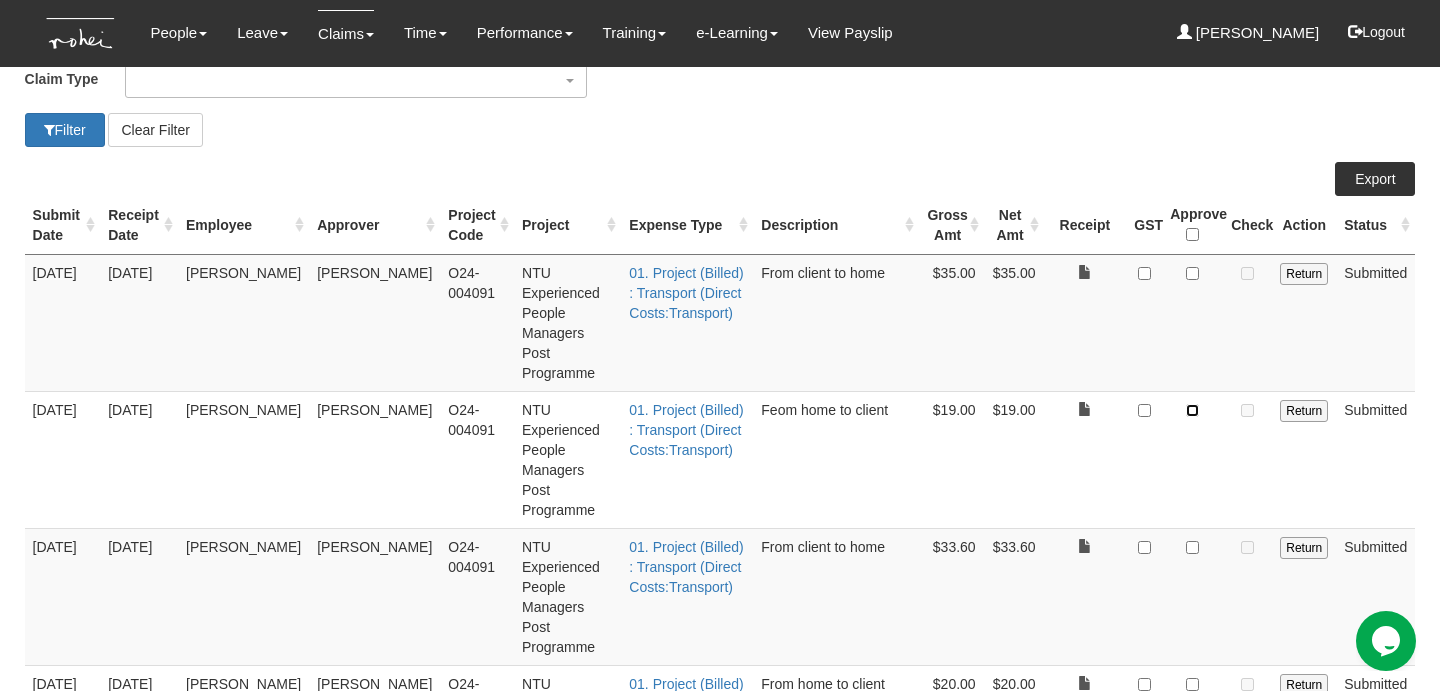 click at bounding box center (1192, 410) 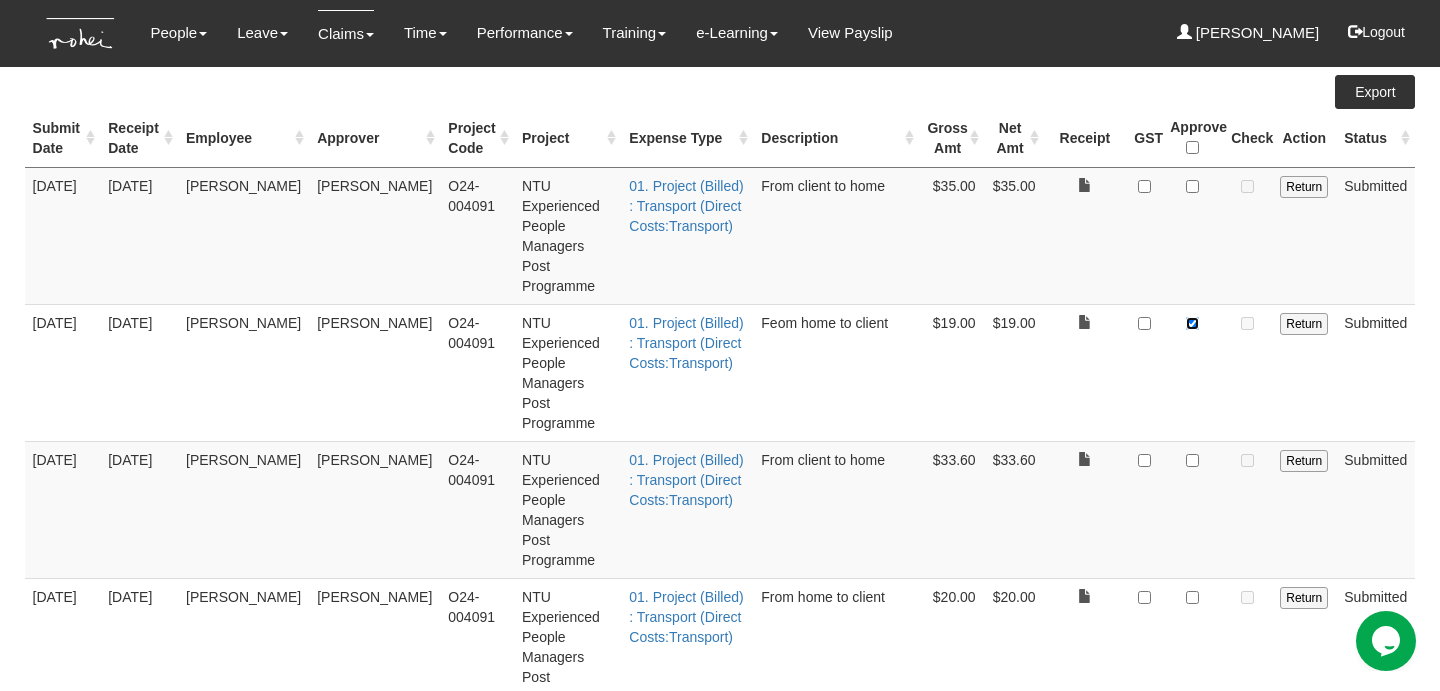 scroll, scrollTop: 271, scrollLeft: 0, axis: vertical 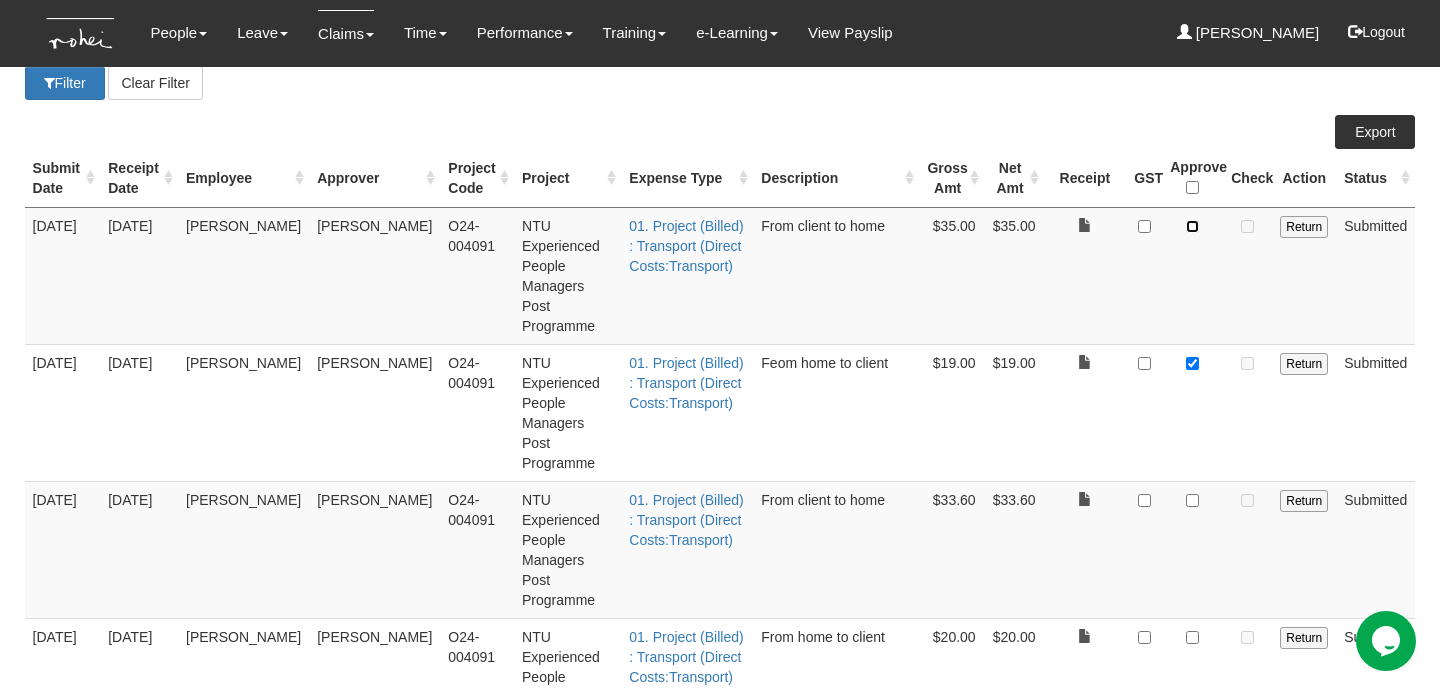 click at bounding box center (1192, 226) 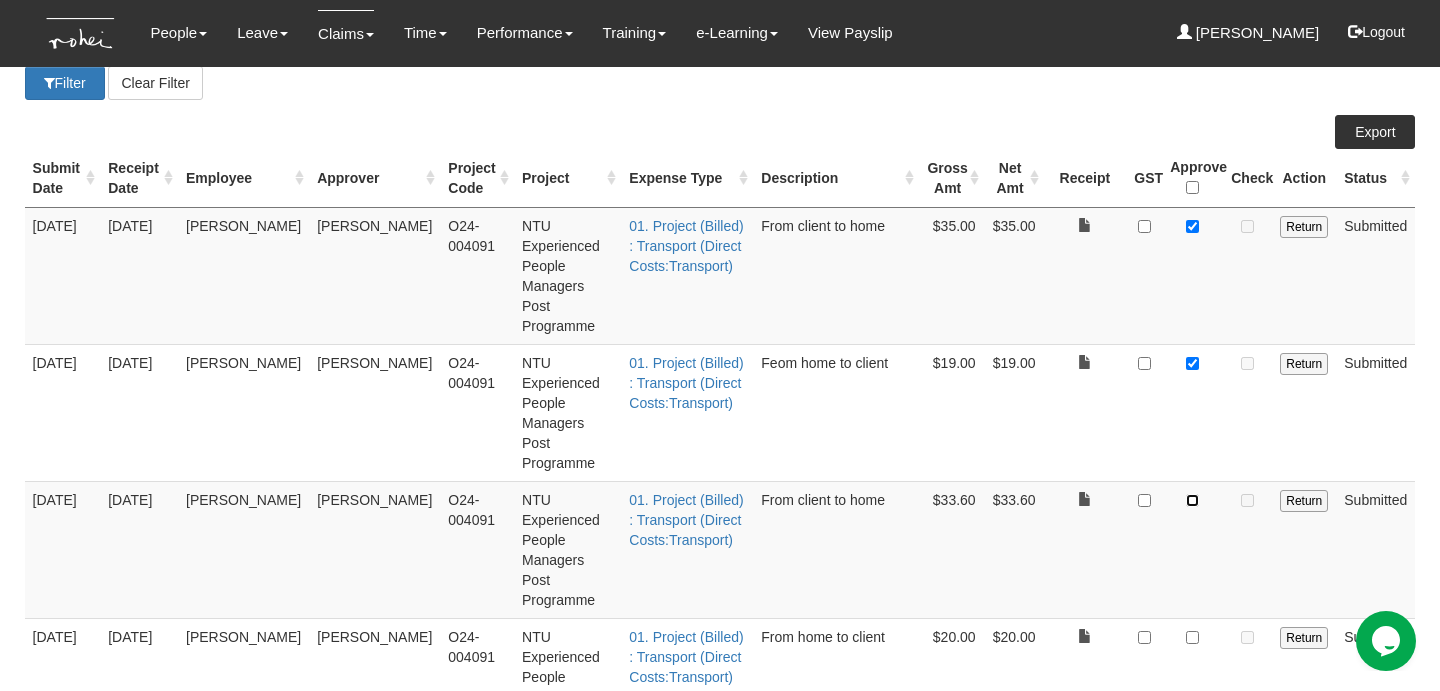 click at bounding box center [1192, 500] 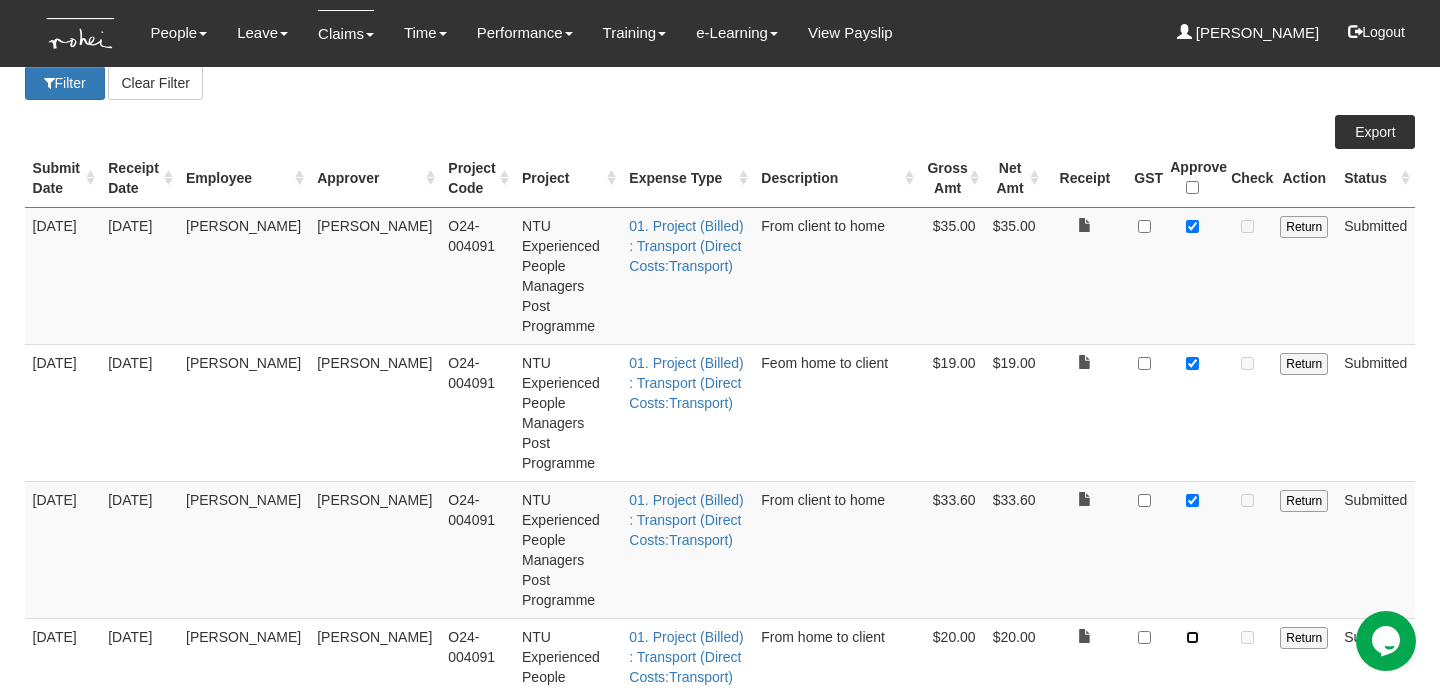 click at bounding box center [1192, 637] 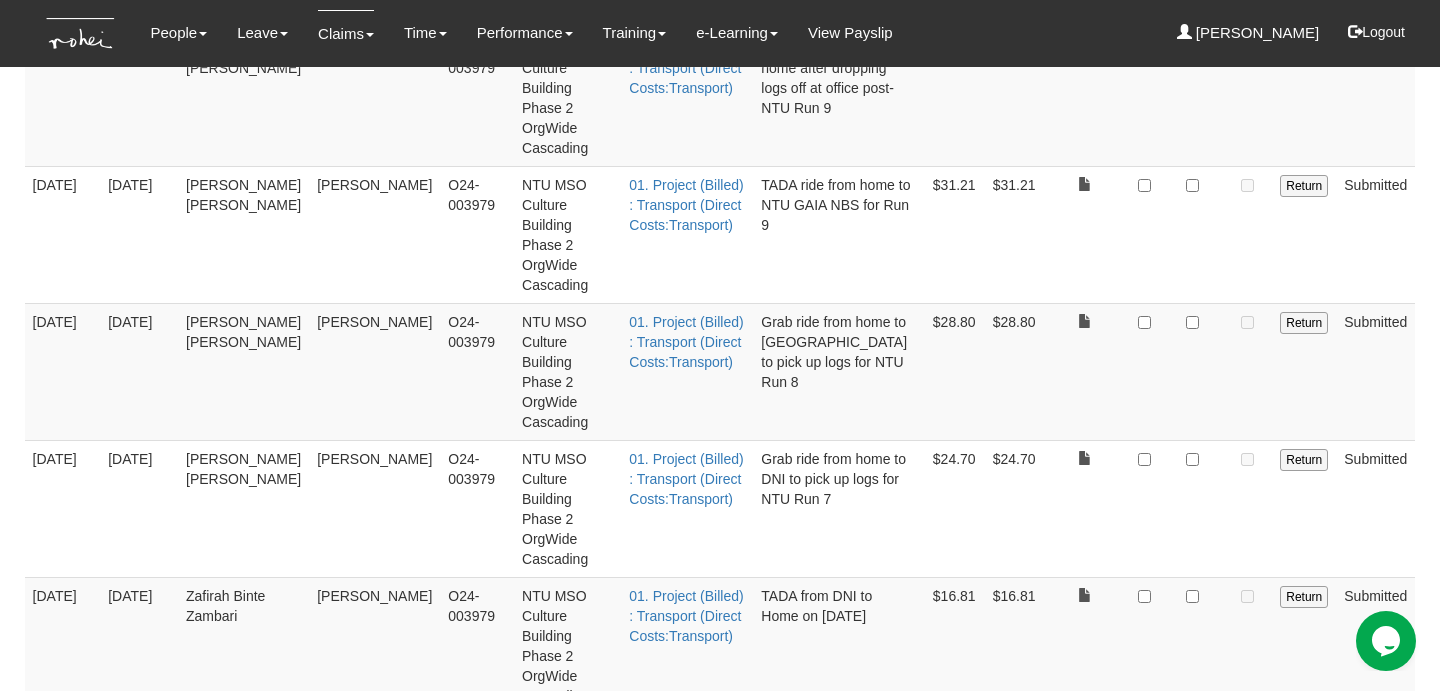 scroll, scrollTop: 1359, scrollLeft: 0, axis: vertical 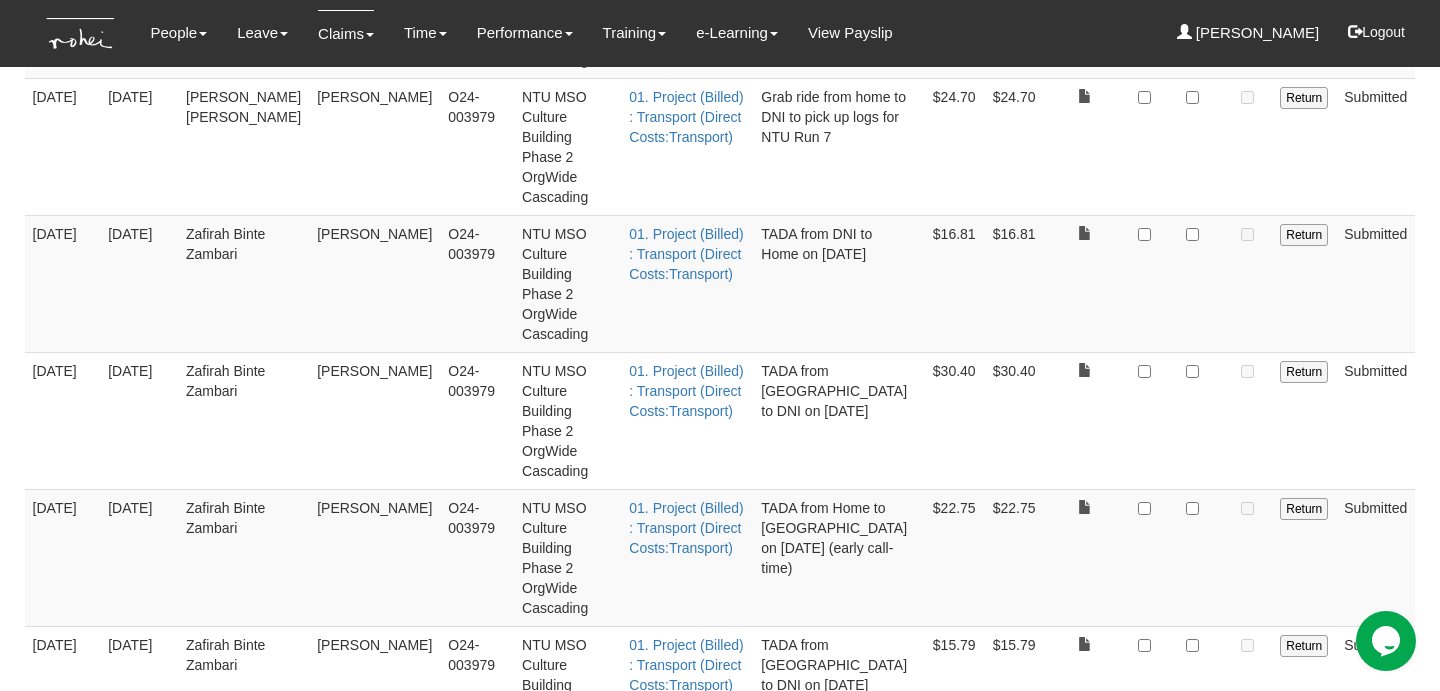 click on "Approve" at bounding box center [1085, 1335] 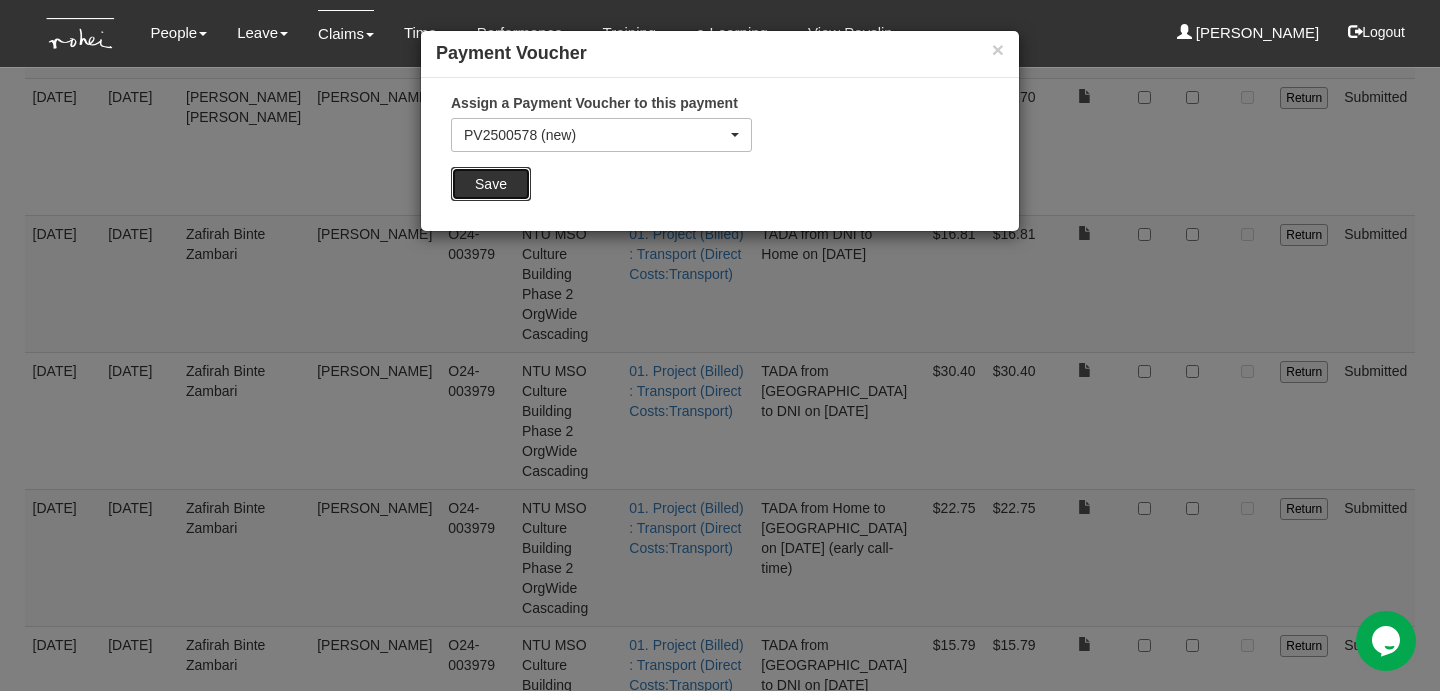 click on "Save" at bounding box center (491, 184) 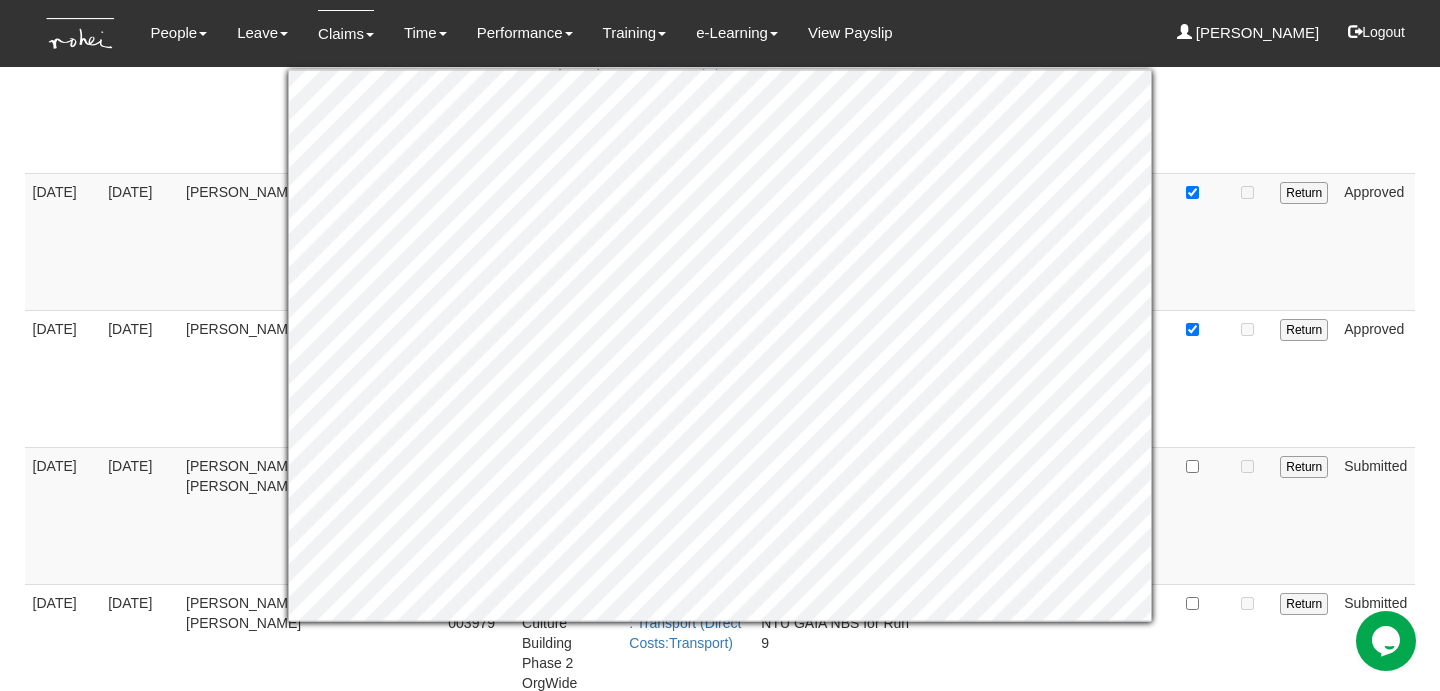 scroll, scrollTop: 587, scrollLeft: 0, axis: vertical 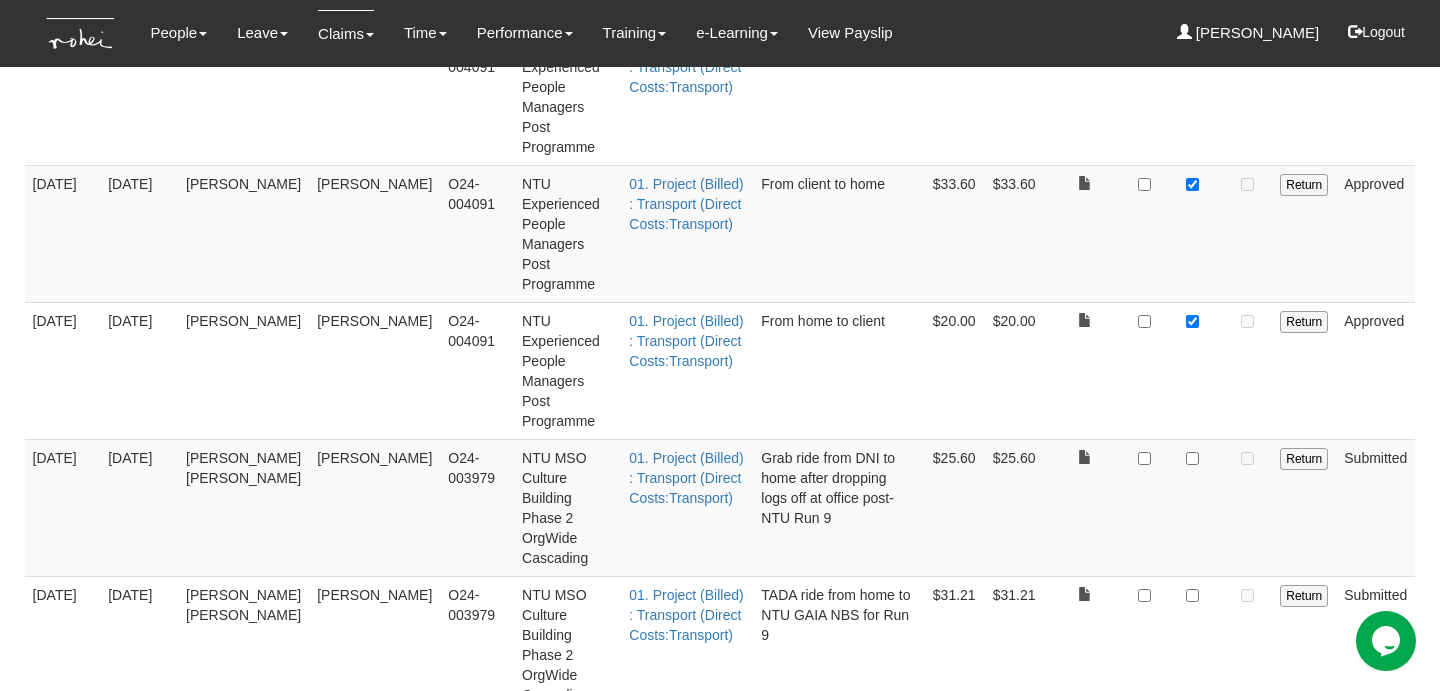 click at bounding box center [1192, 507] 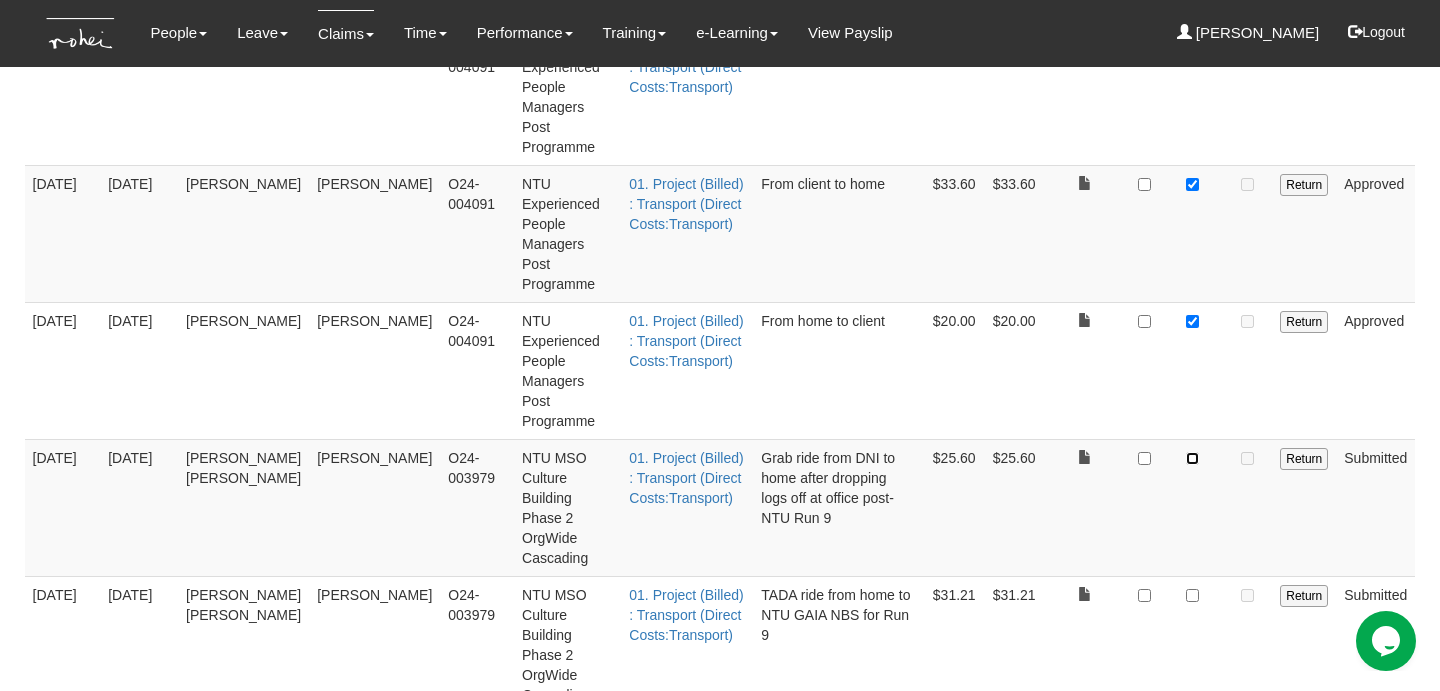 click at bounding box center [1192, 458] 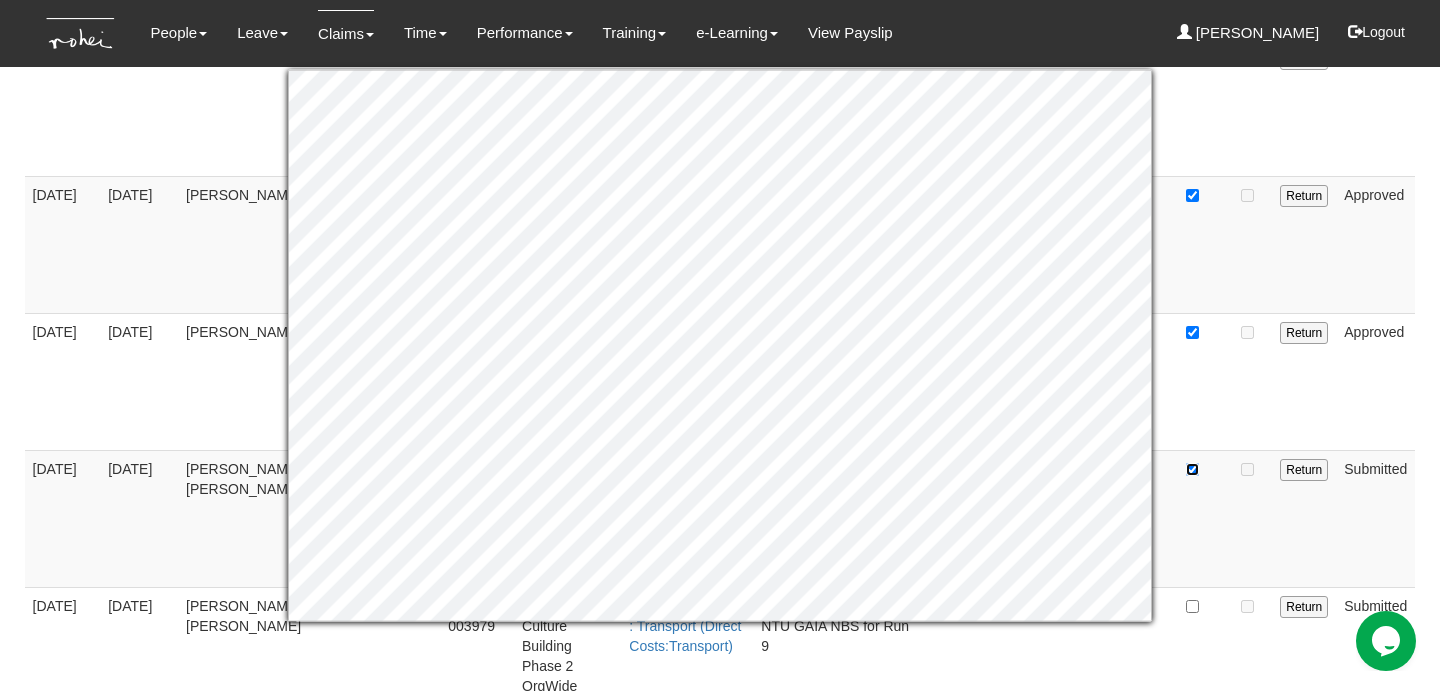 scroll, scrollTop: 573, scrollLeft: 0, axis: vertical 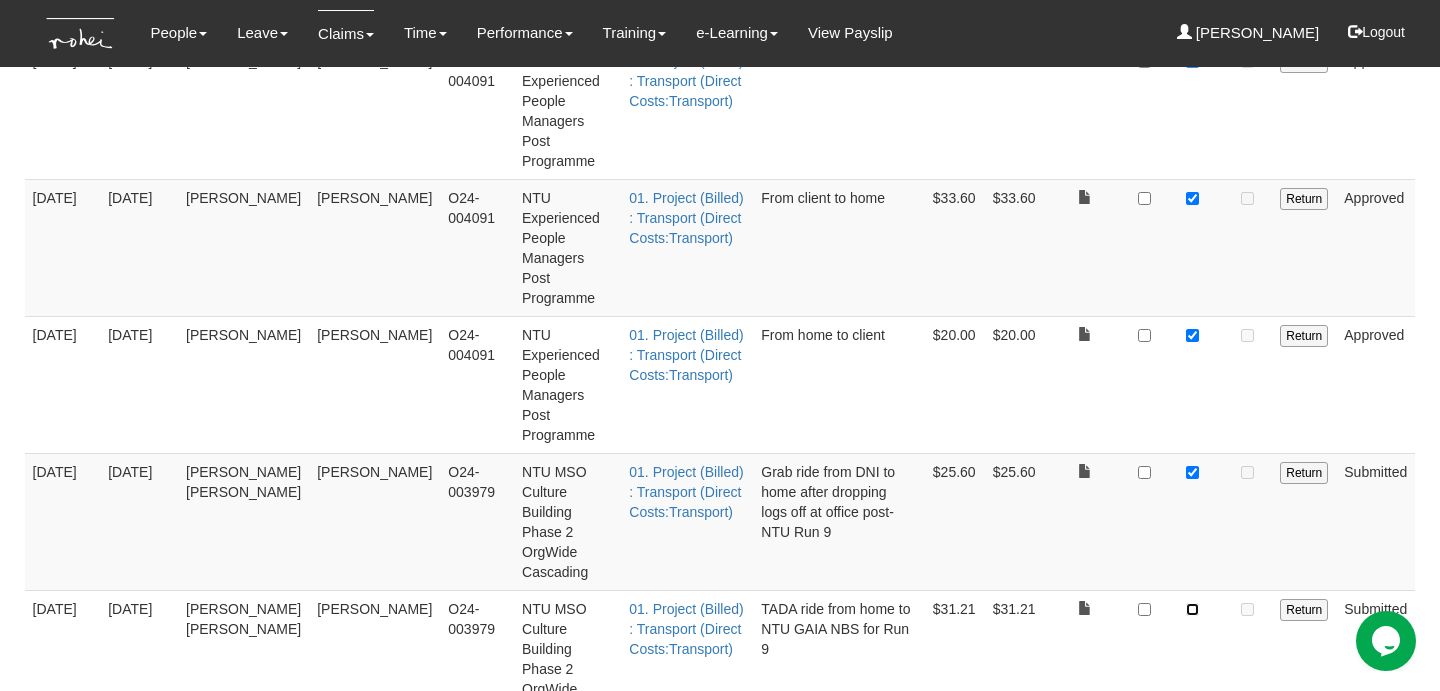 click at bounding box center (1192, 609) 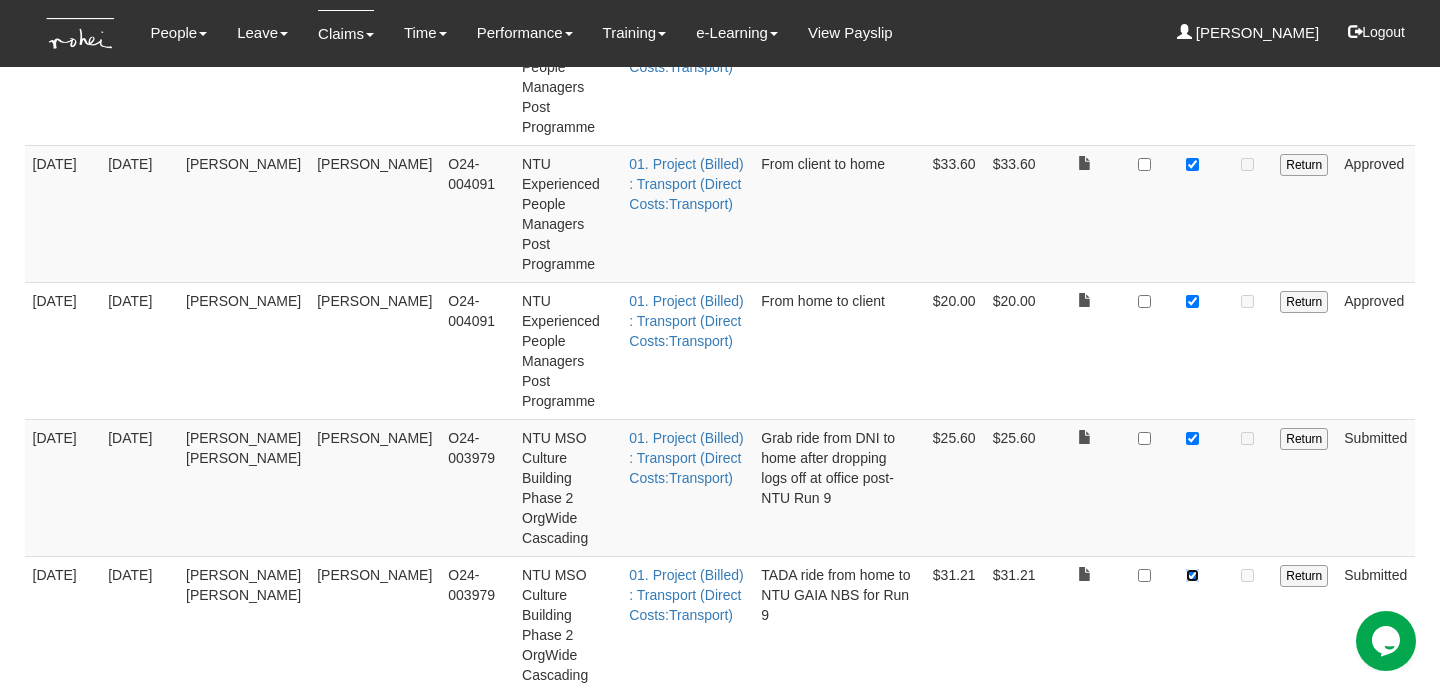 scroll, scrollTop: 609, scrollLeft: 0, axis: vertical 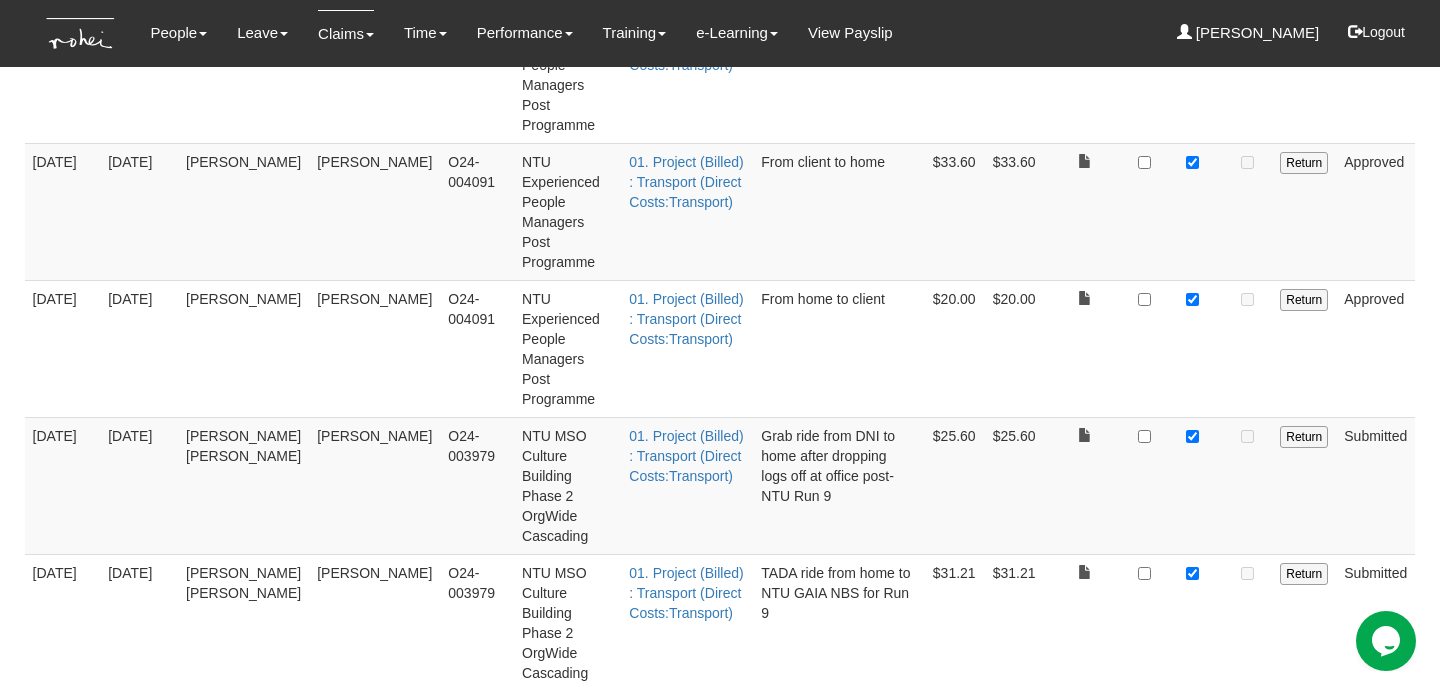 click at bounding box center (1192, 710) 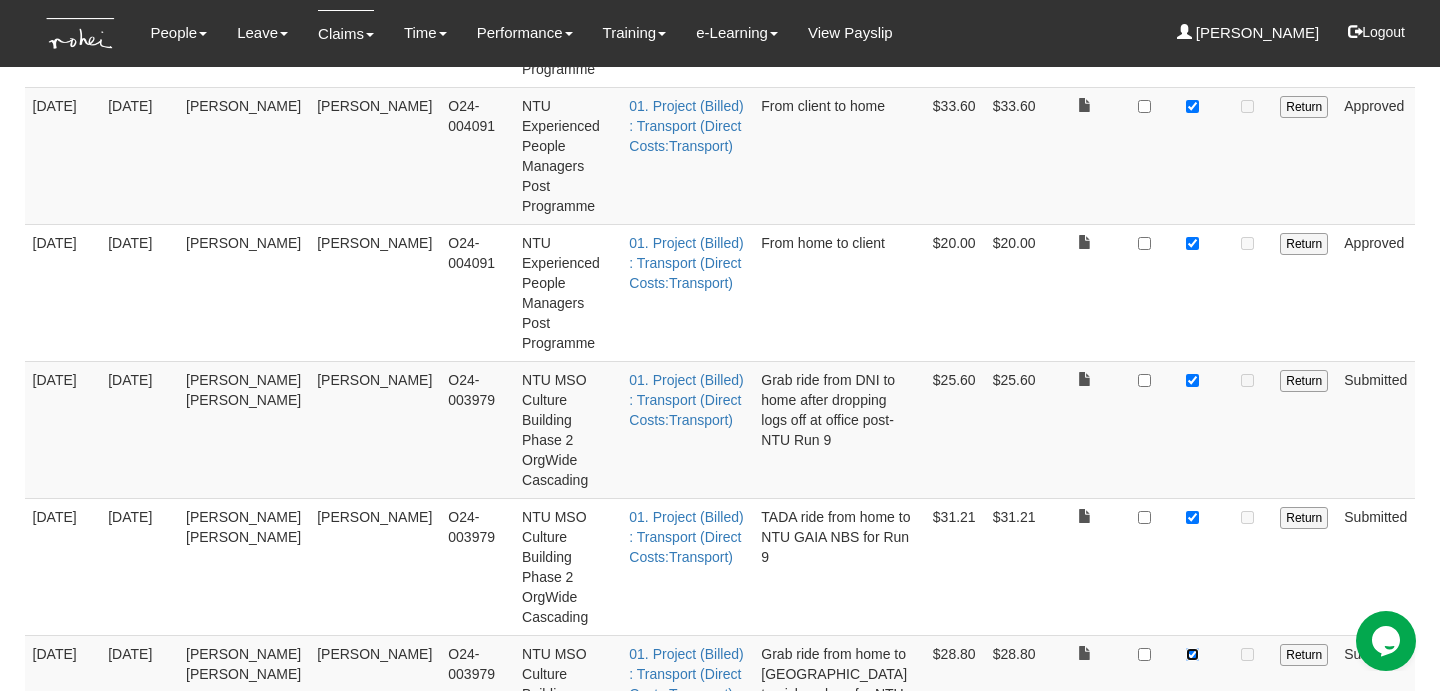 scroll, scrollTop: 666, scrollLeft: 0, axis: vertical 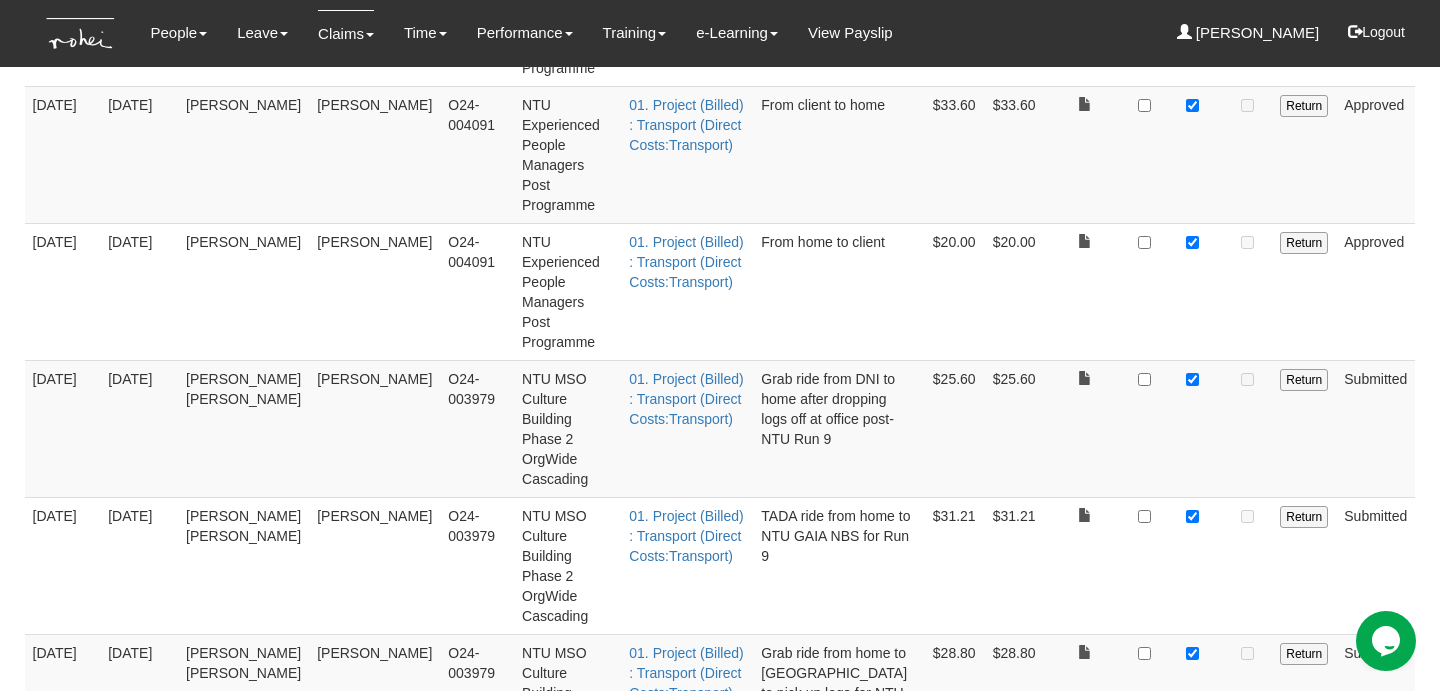 click at bounding box center [1192, 790] 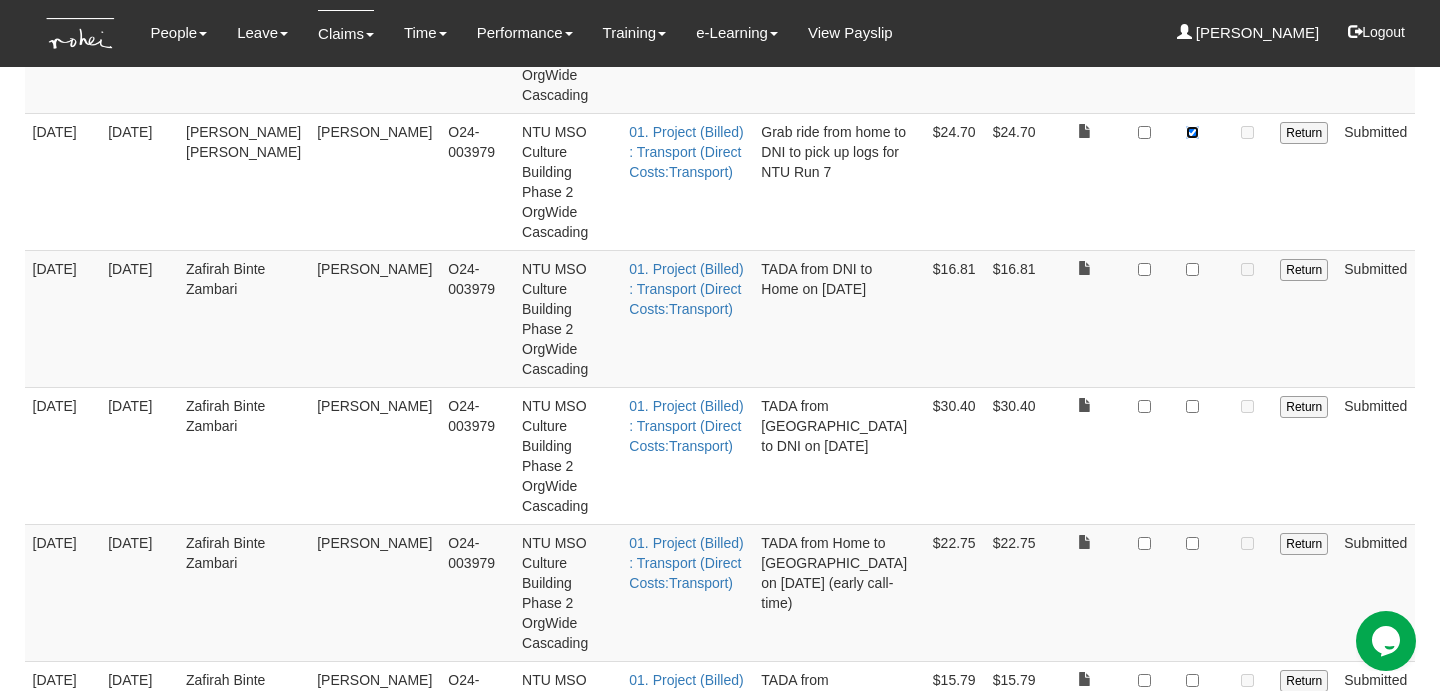 scroll, scrollTop: 1359, scrollLeft: 0, axis: vertical 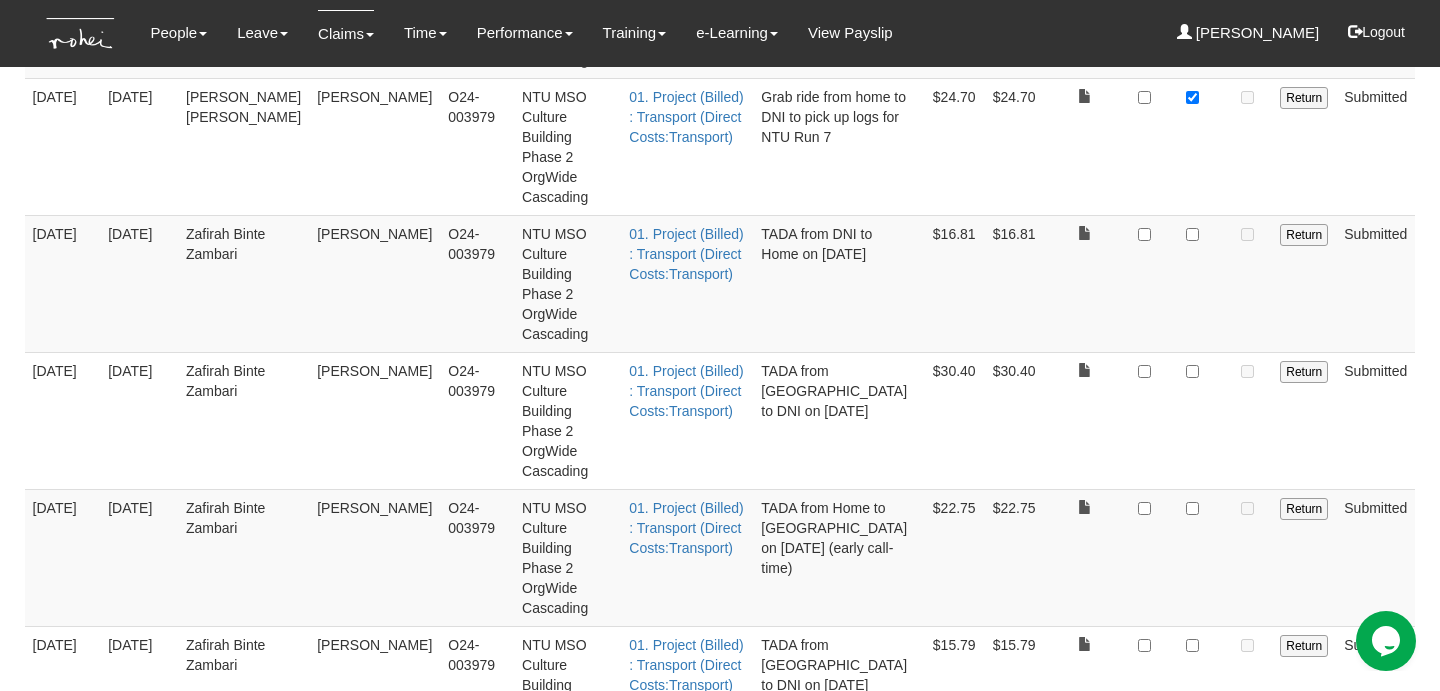 click on "Approve" at bounding box center [1085, 1335] 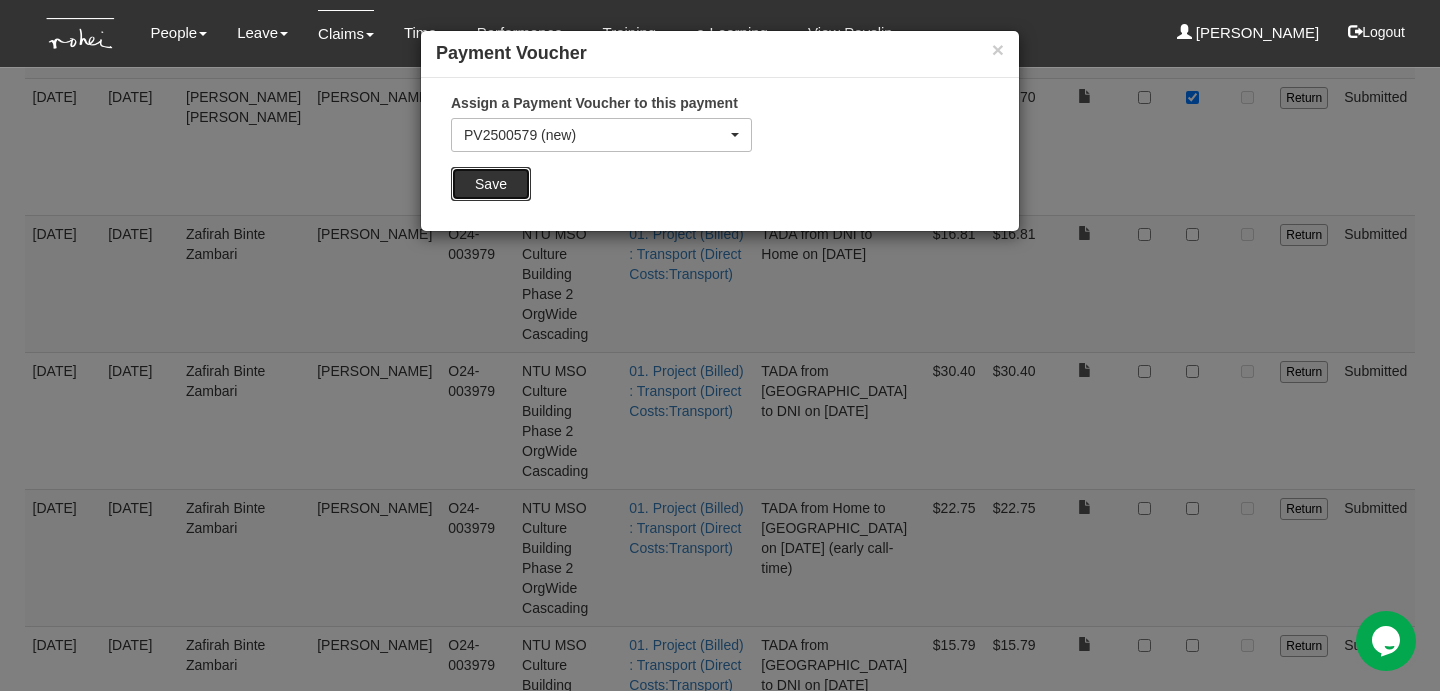 click on "Save" at bounding box center [491, 184] 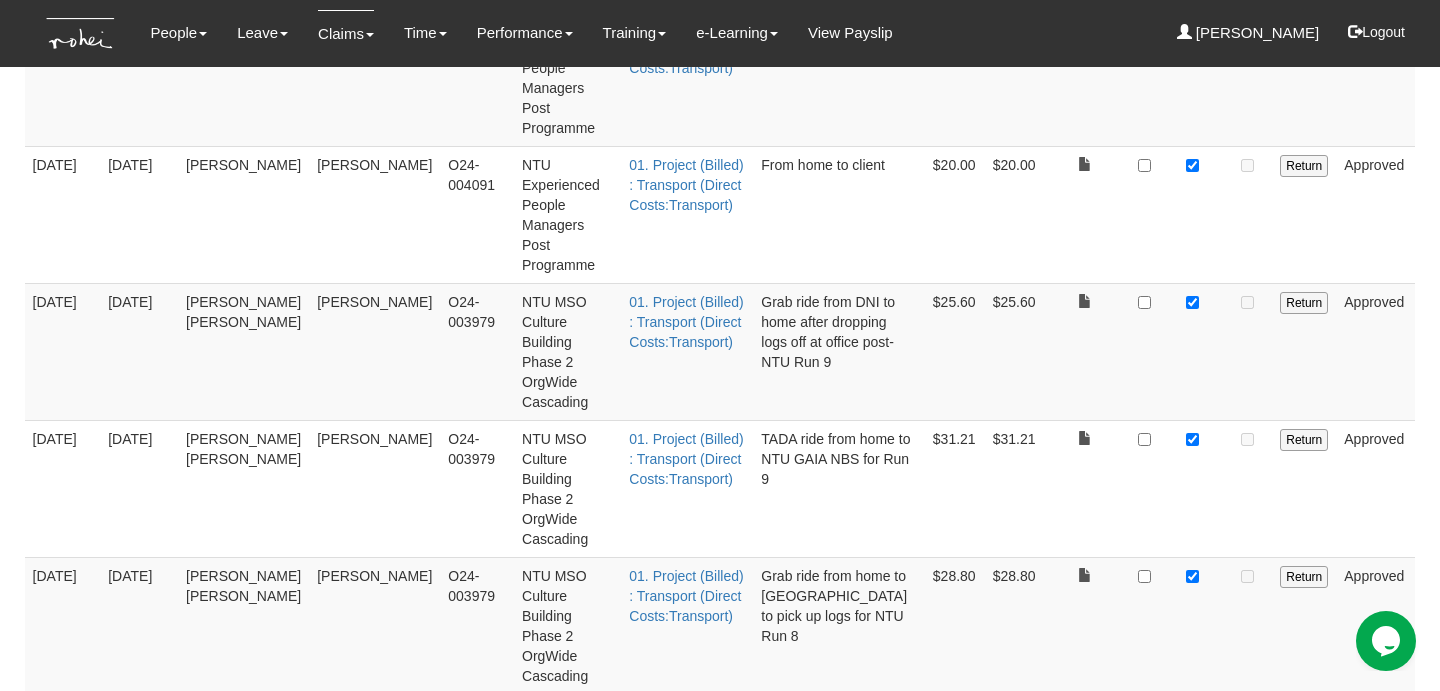 scroll, scrollTop: 790, scrollLeft: 0, axis: vertical 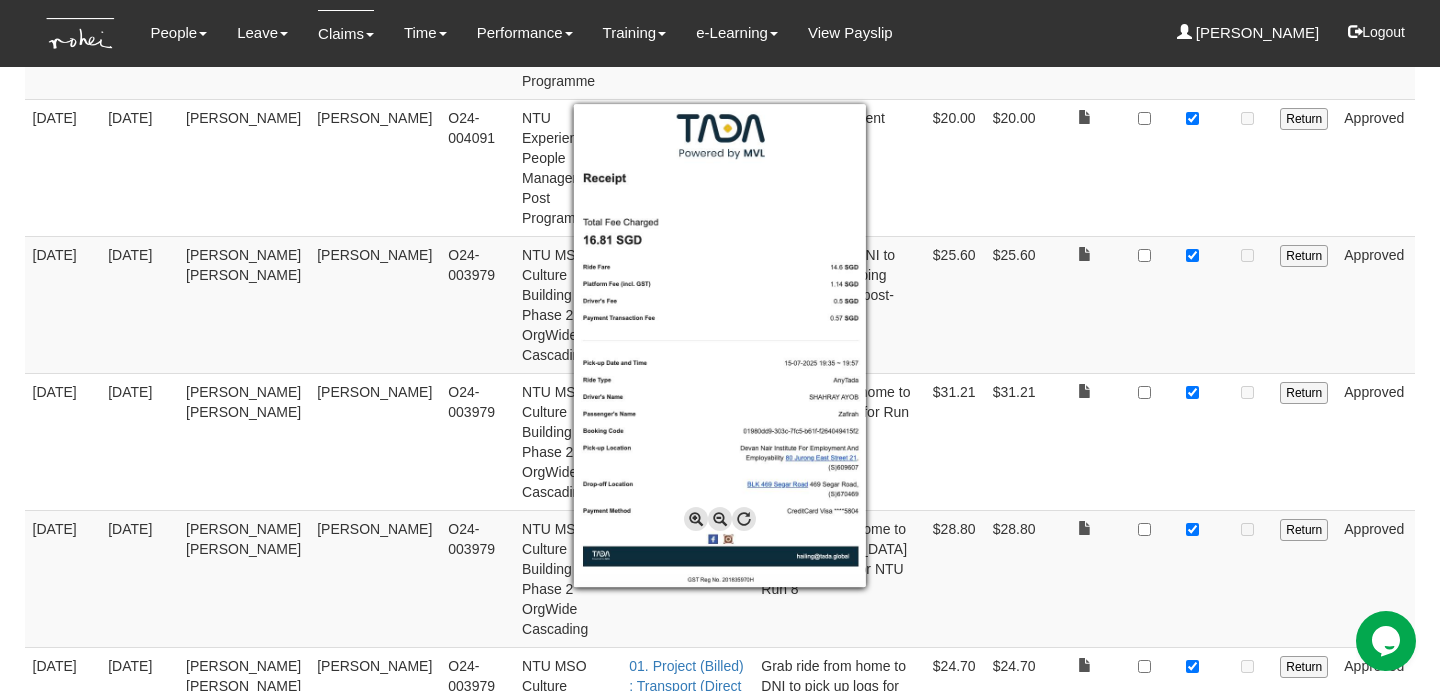 click at bounding box center [720, 345] 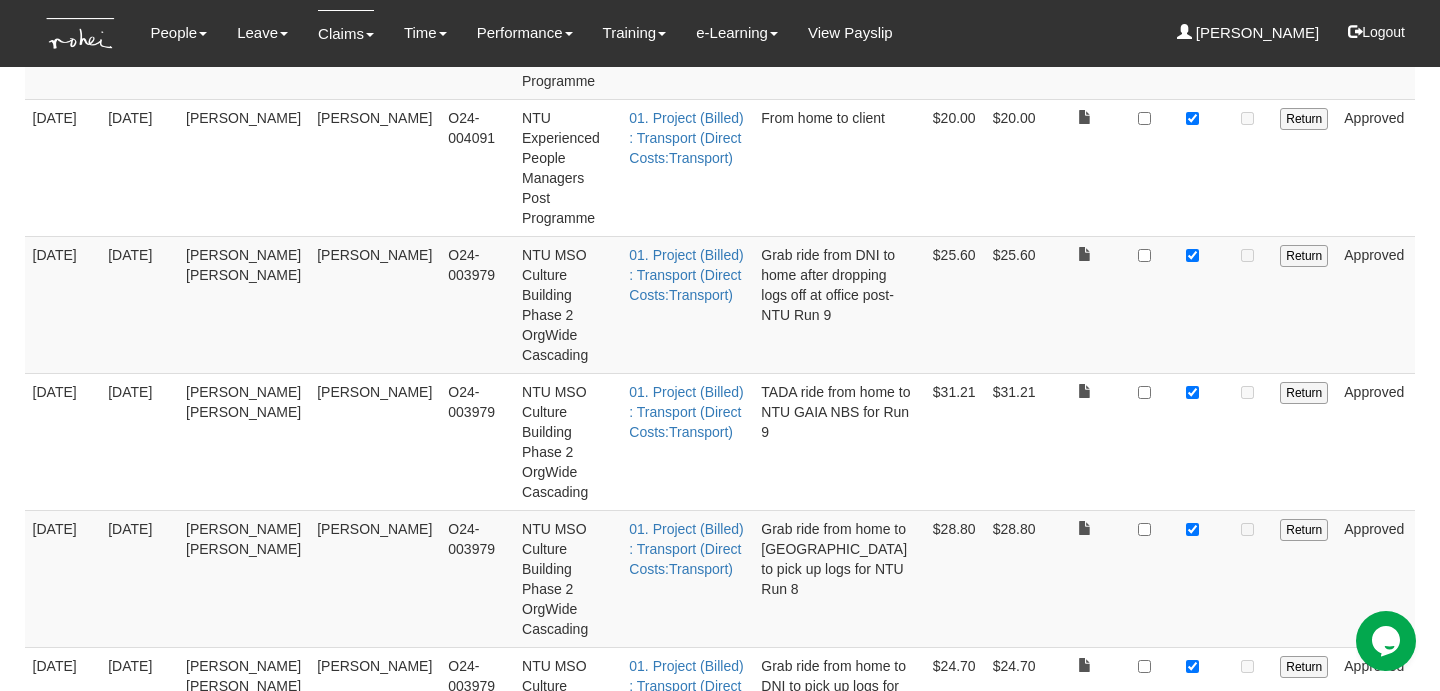 click at bounding box center [1192, 803] 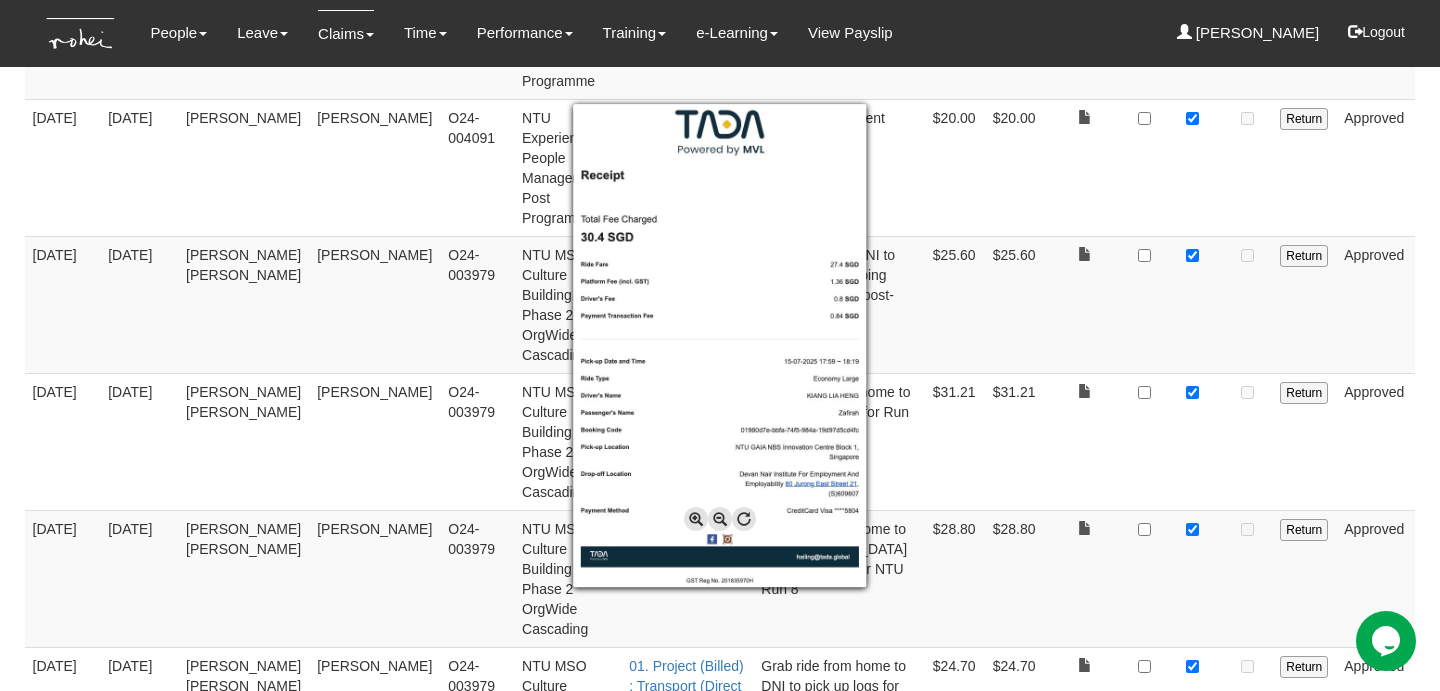 click at bounding box center [720, 345] 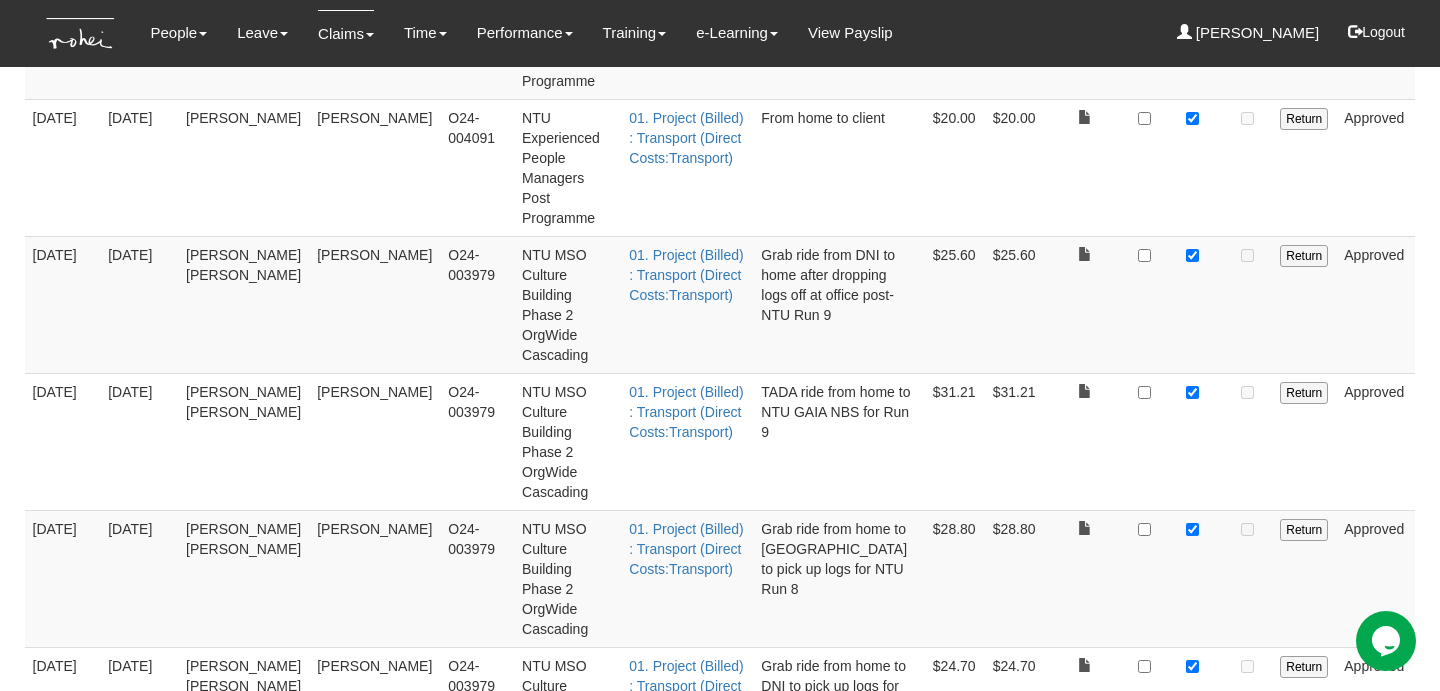 click at bounding box center [1192, 940] 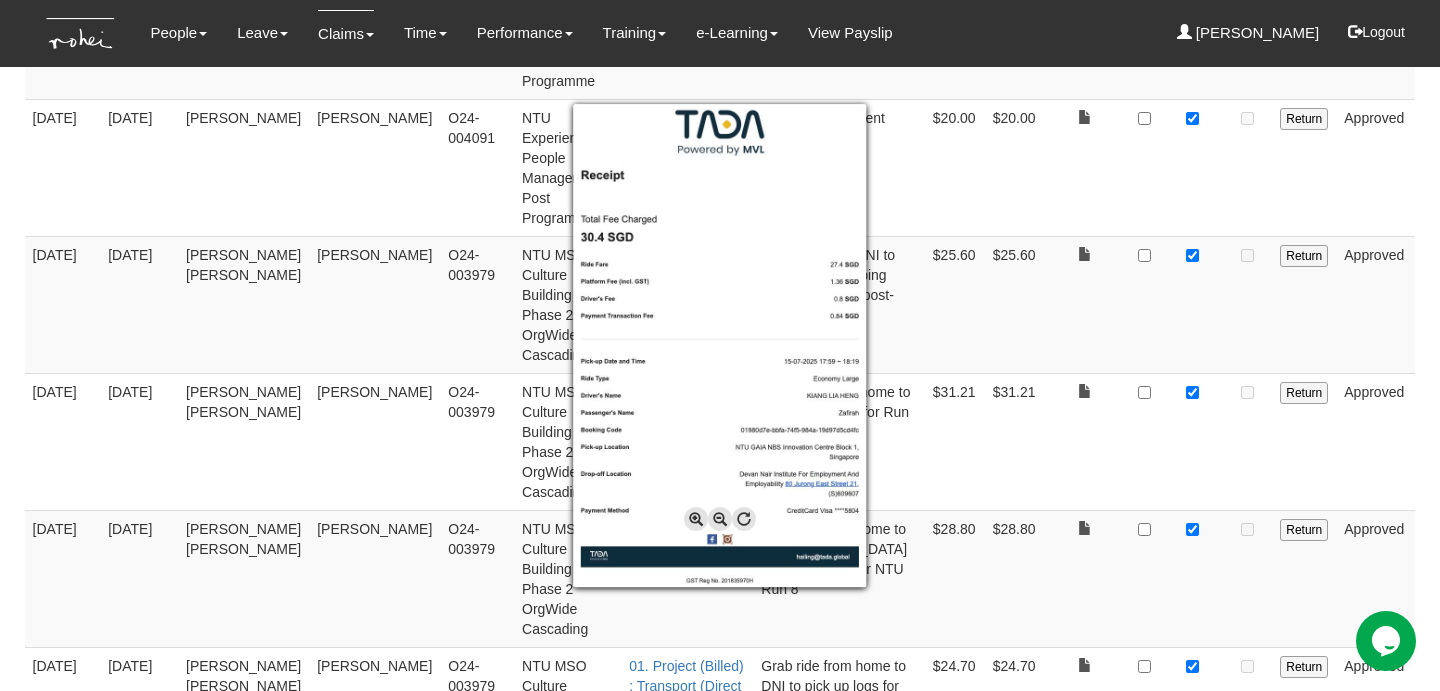 click at bounding box center [720, 345] 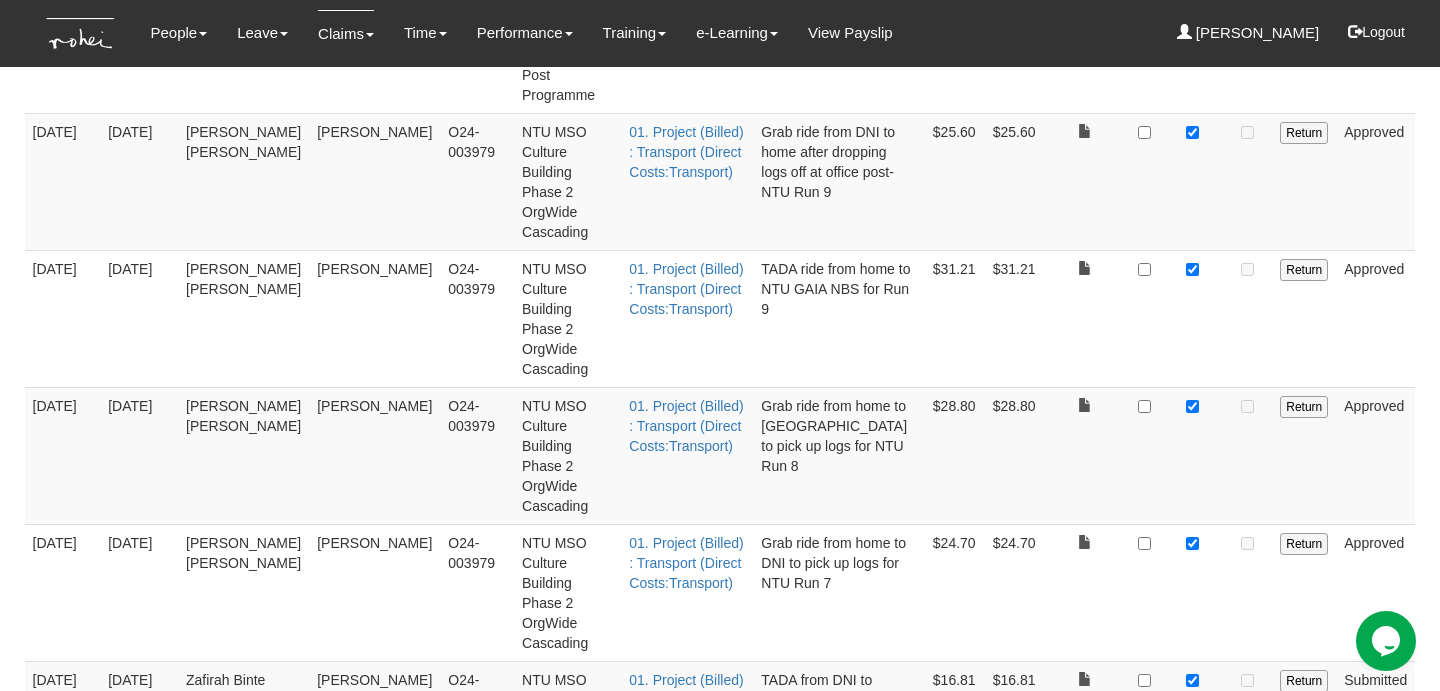 scroll, scrollTop: 923, scrollLeft: 0, axis: vertical 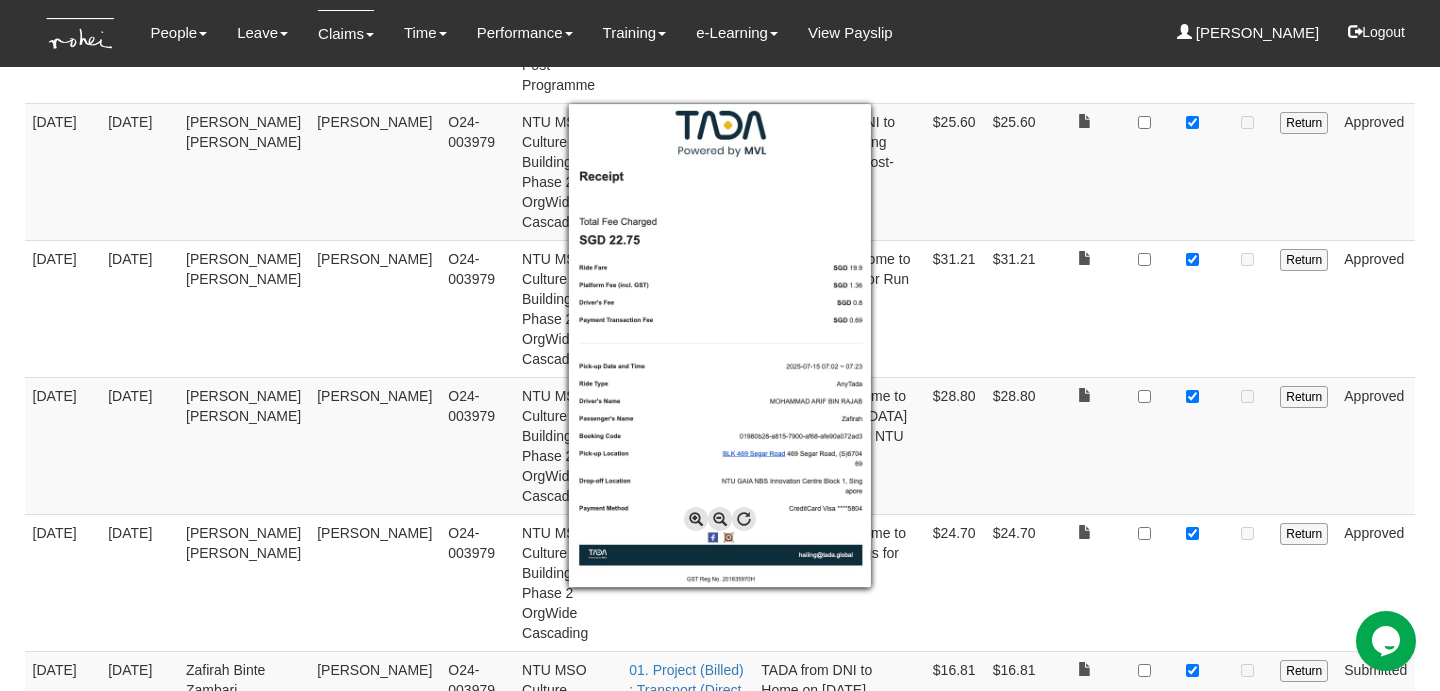 click at bounding box center (720, 345) 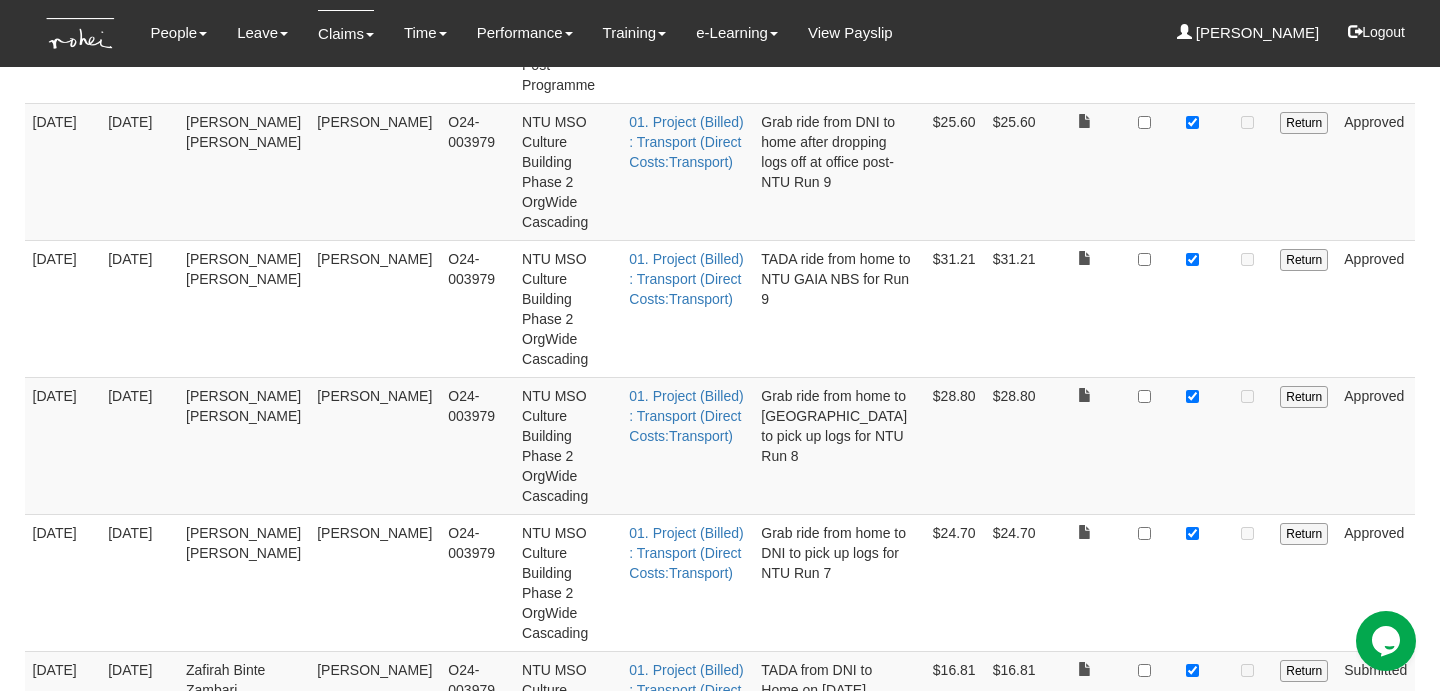 click at bounding box center (1192, 944) 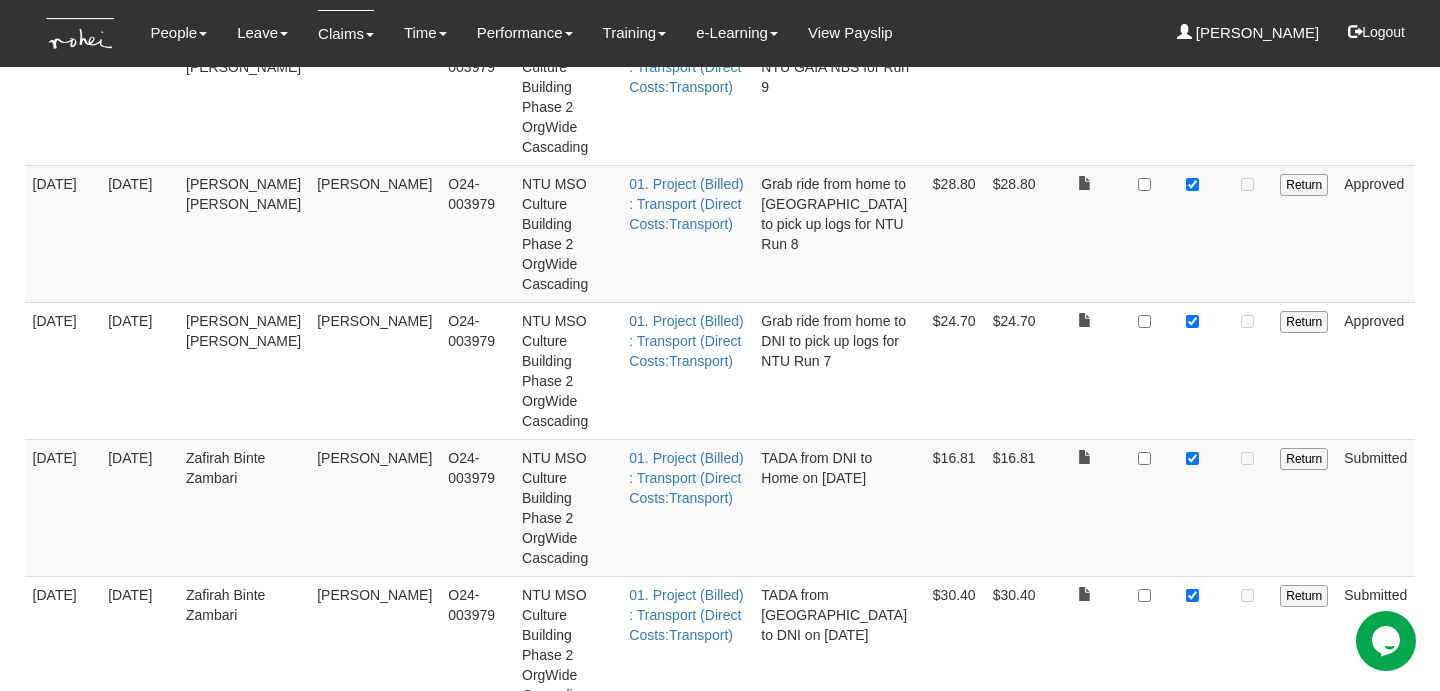 scroll, scrollTop: 1138, scrollLeft: 0, axis: vertical 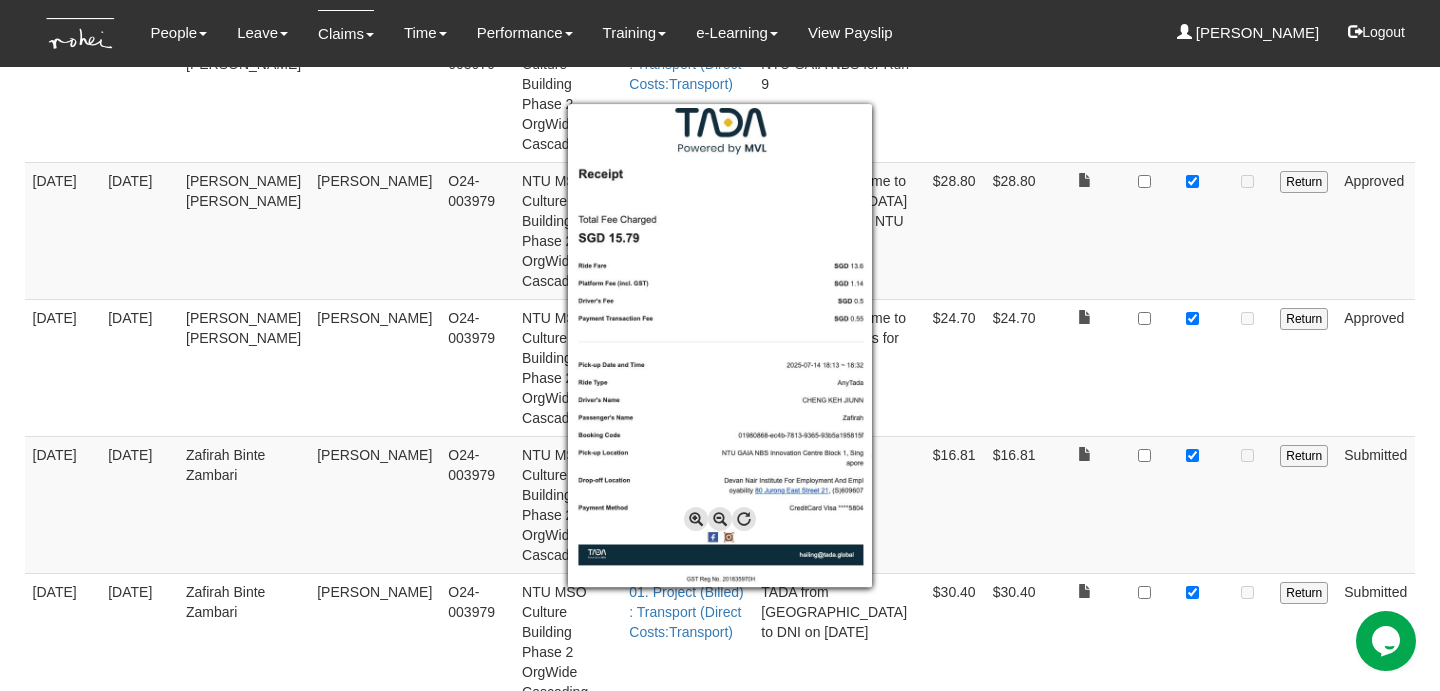 click at bounding box center [720, 345] 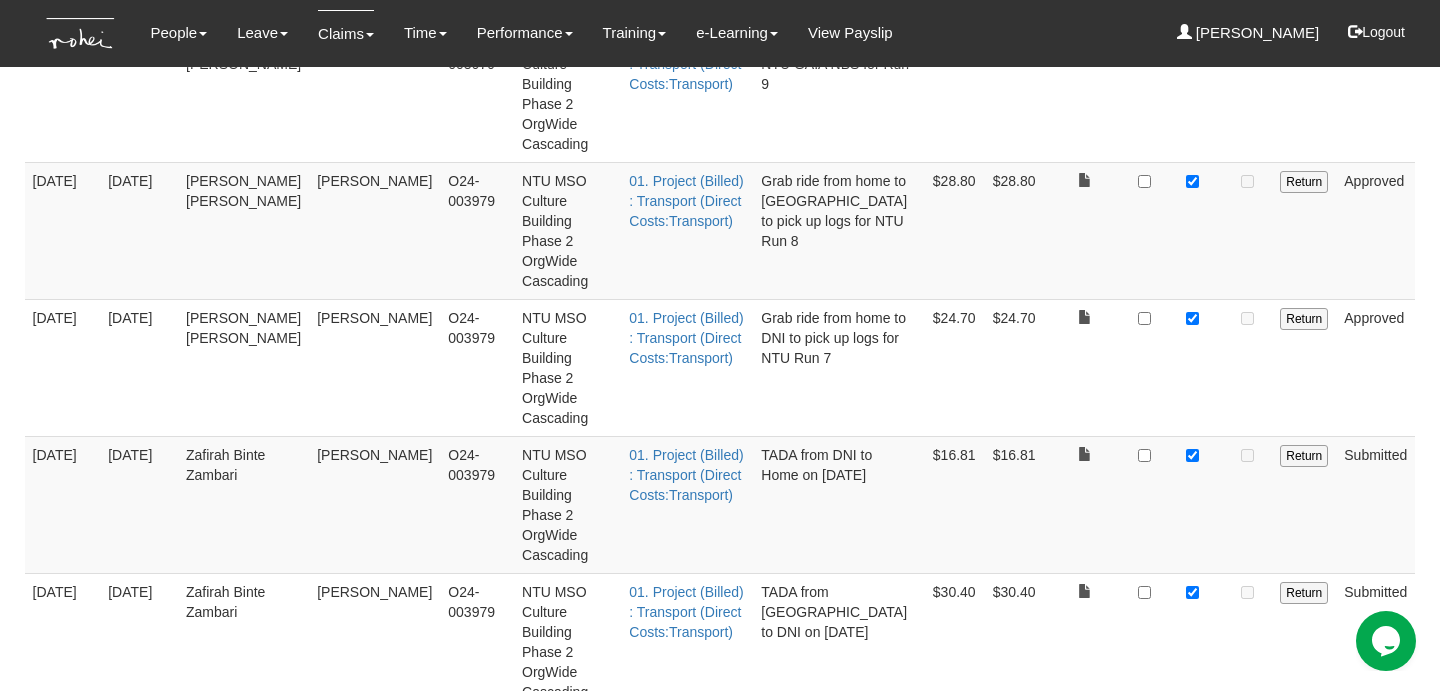 click at bounding box center [1192, 866] 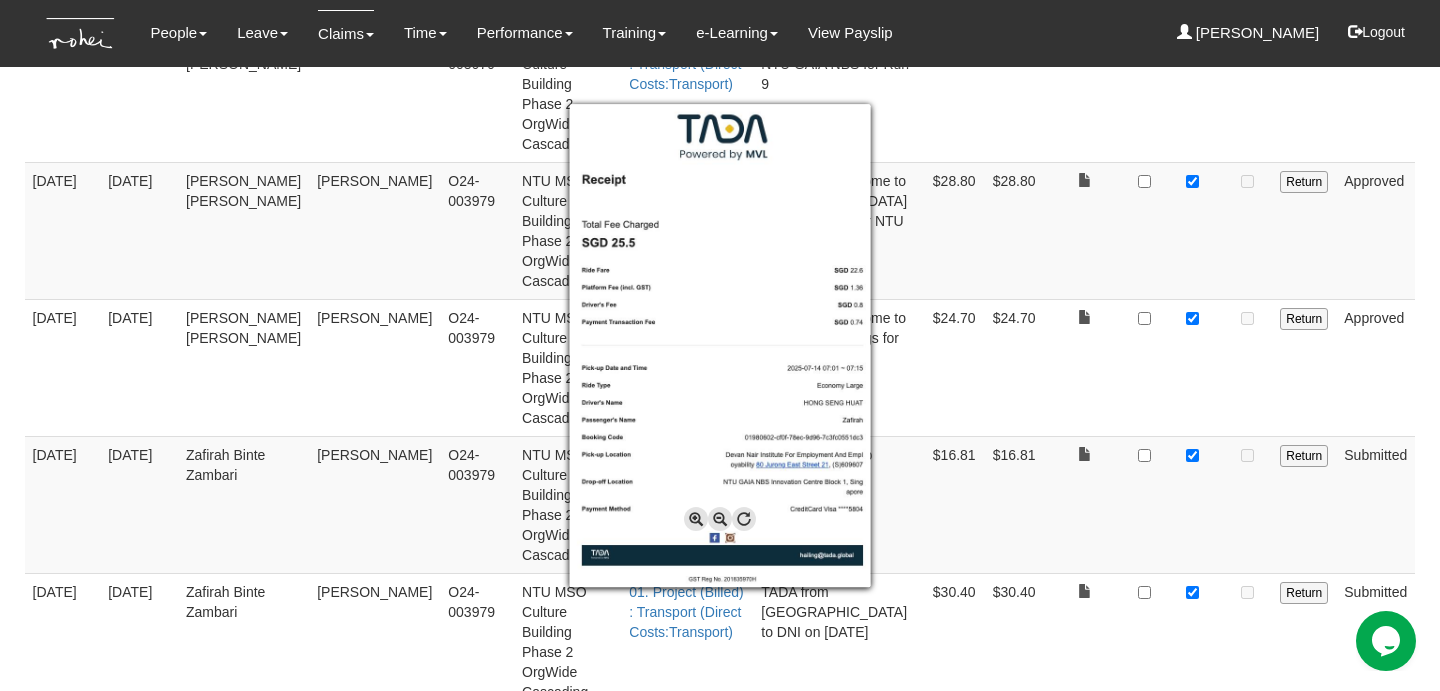 click at bounding box center (720, 345) 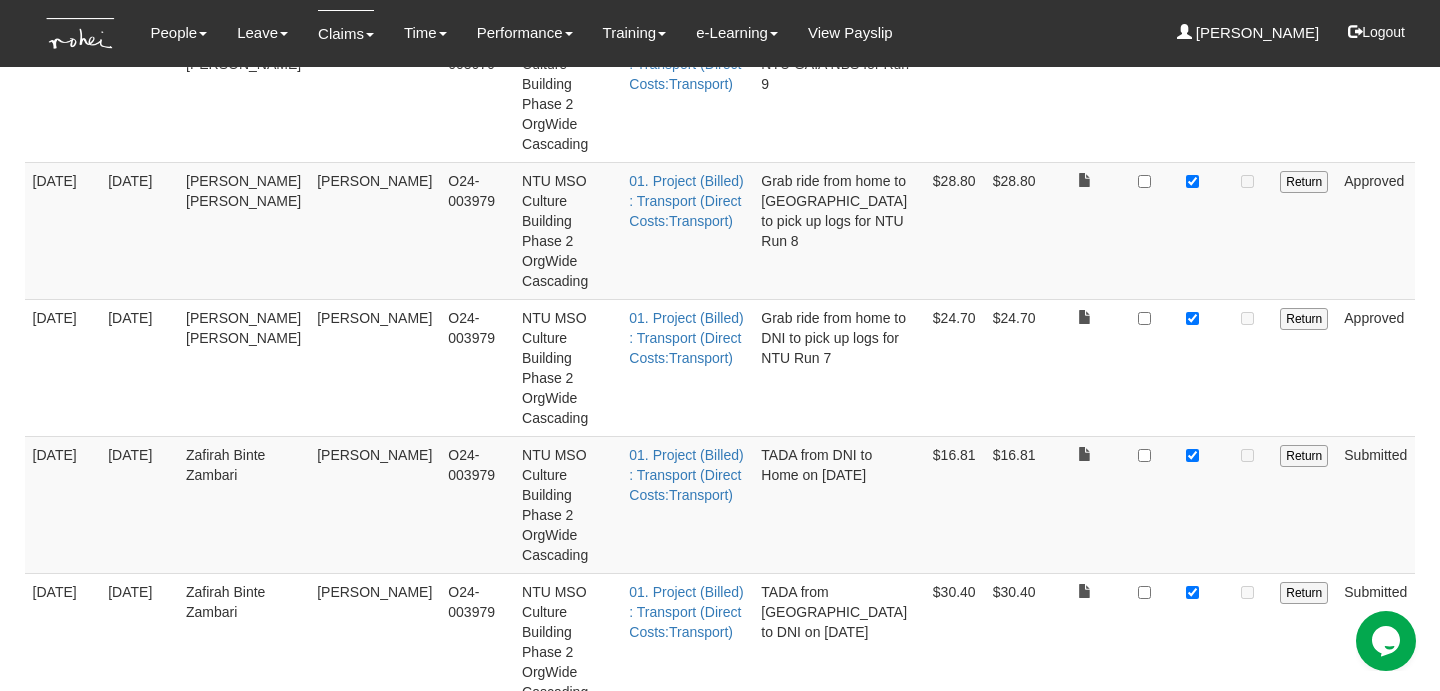 click at bounding box center [1192, 1003] 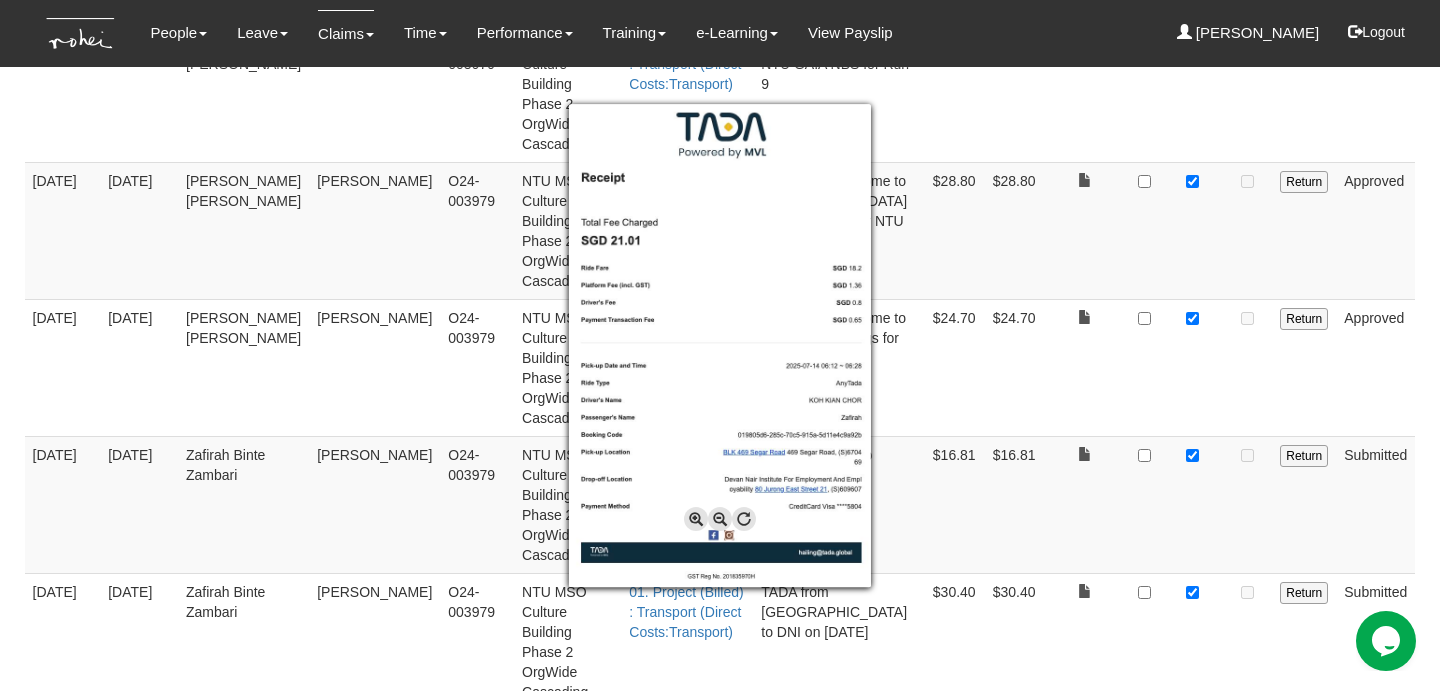 click at bounding box center [720, 345] 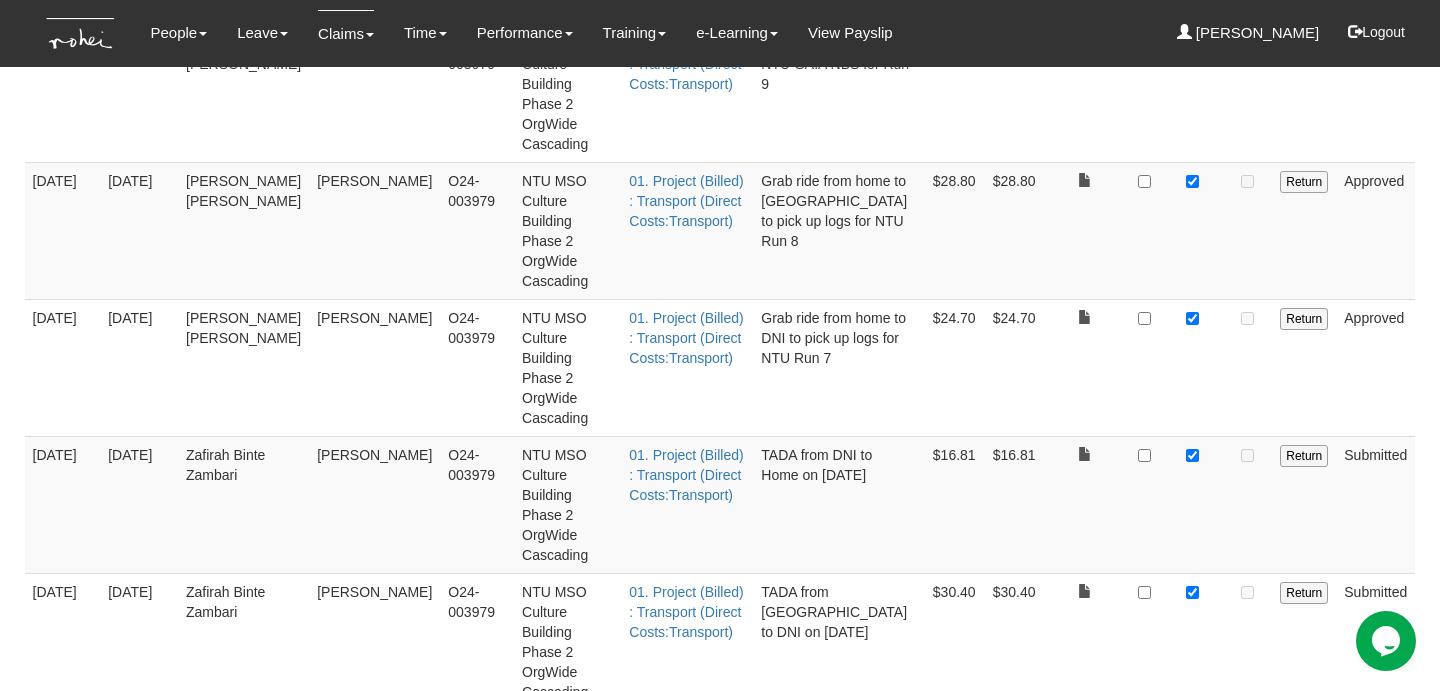 click at bounding box center (1192, 1140) 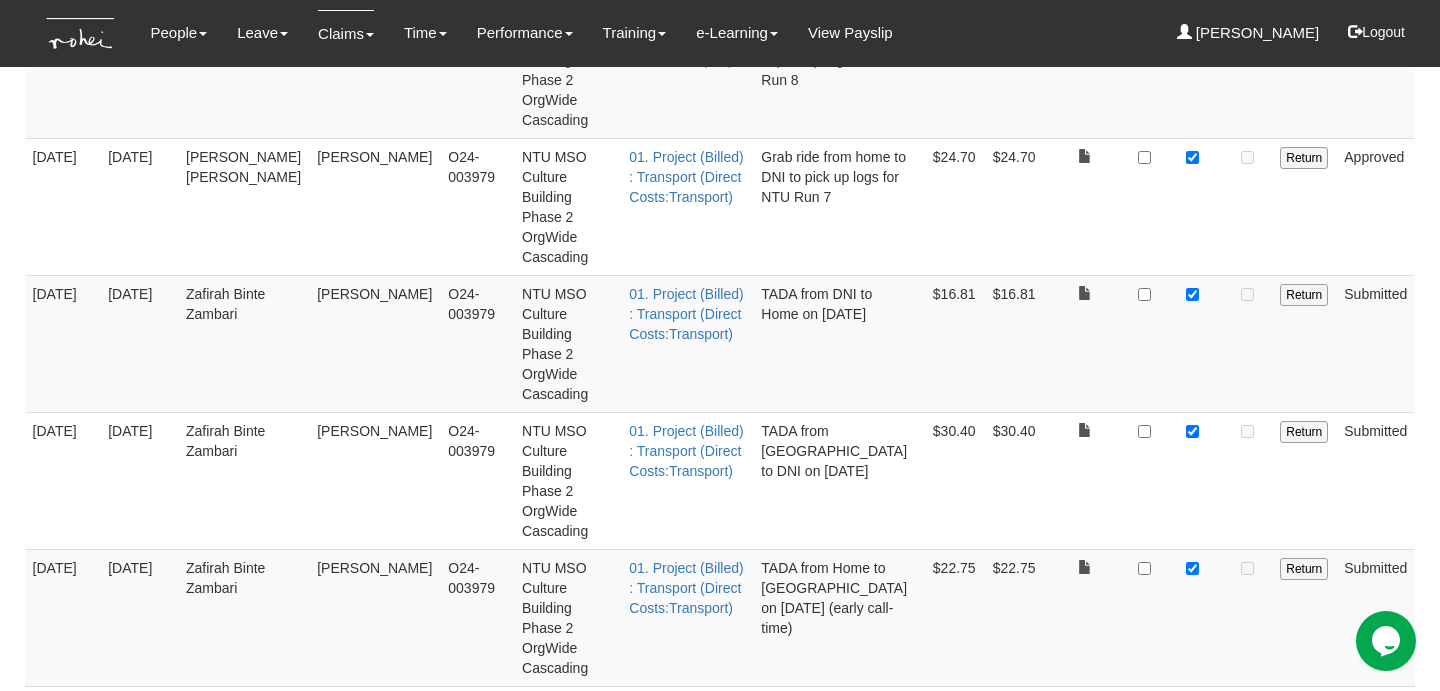 scroll, scrollTop: 1359, scrollLeft: 0, axis: vertical 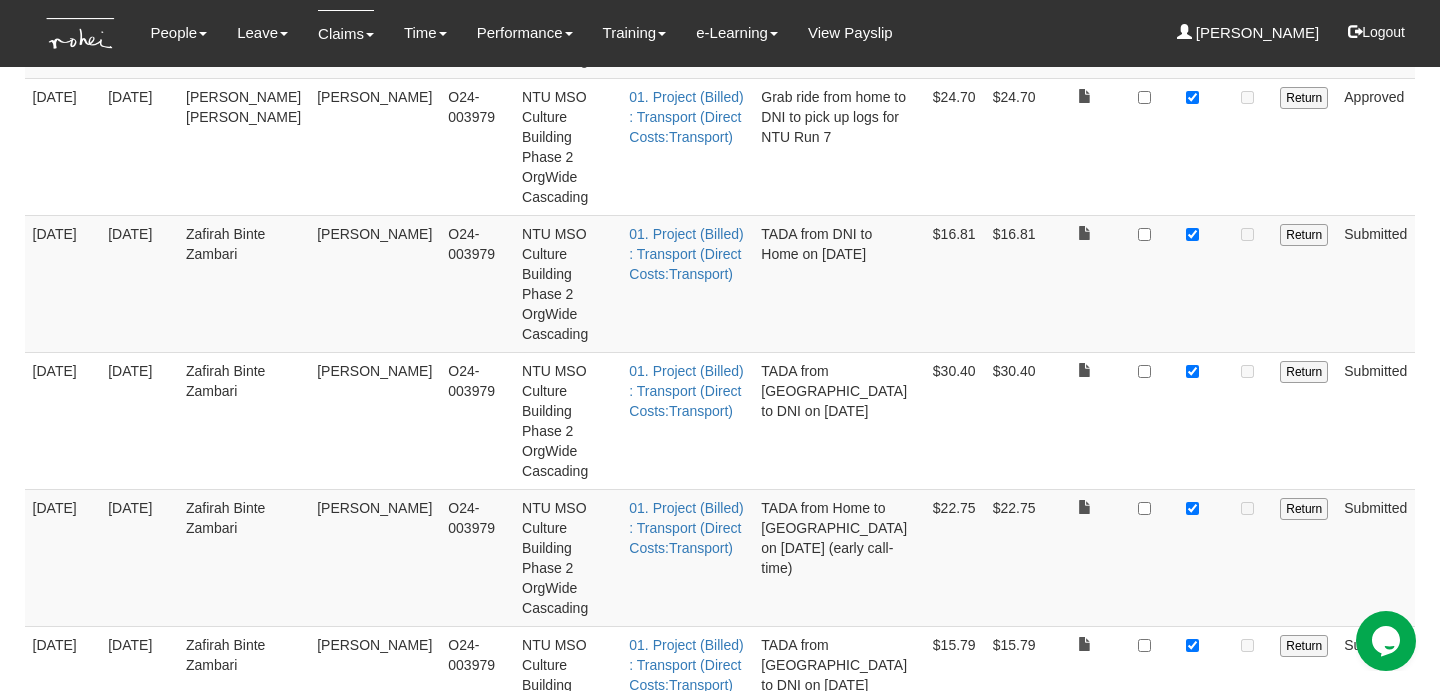 click on "Approve" at bounding box center (1085, 1335) 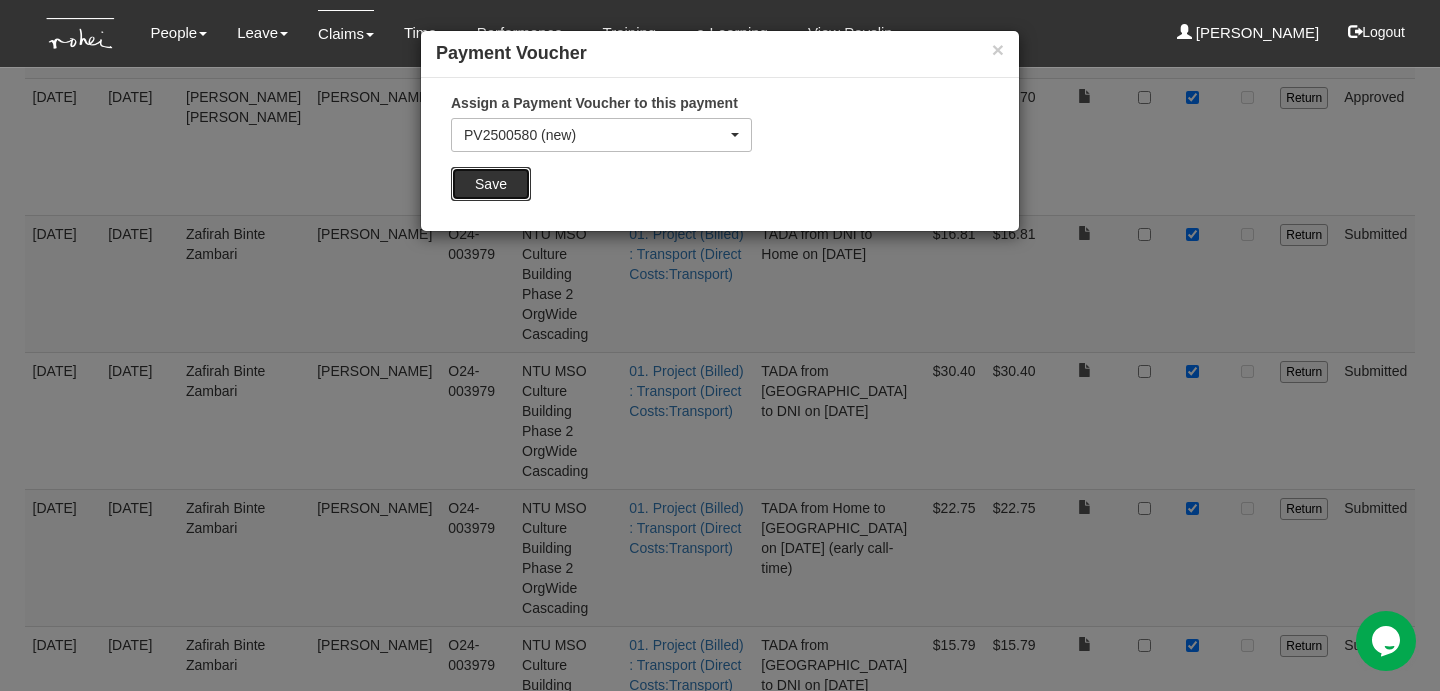 click on "Save" at bounding box center (491, 184) 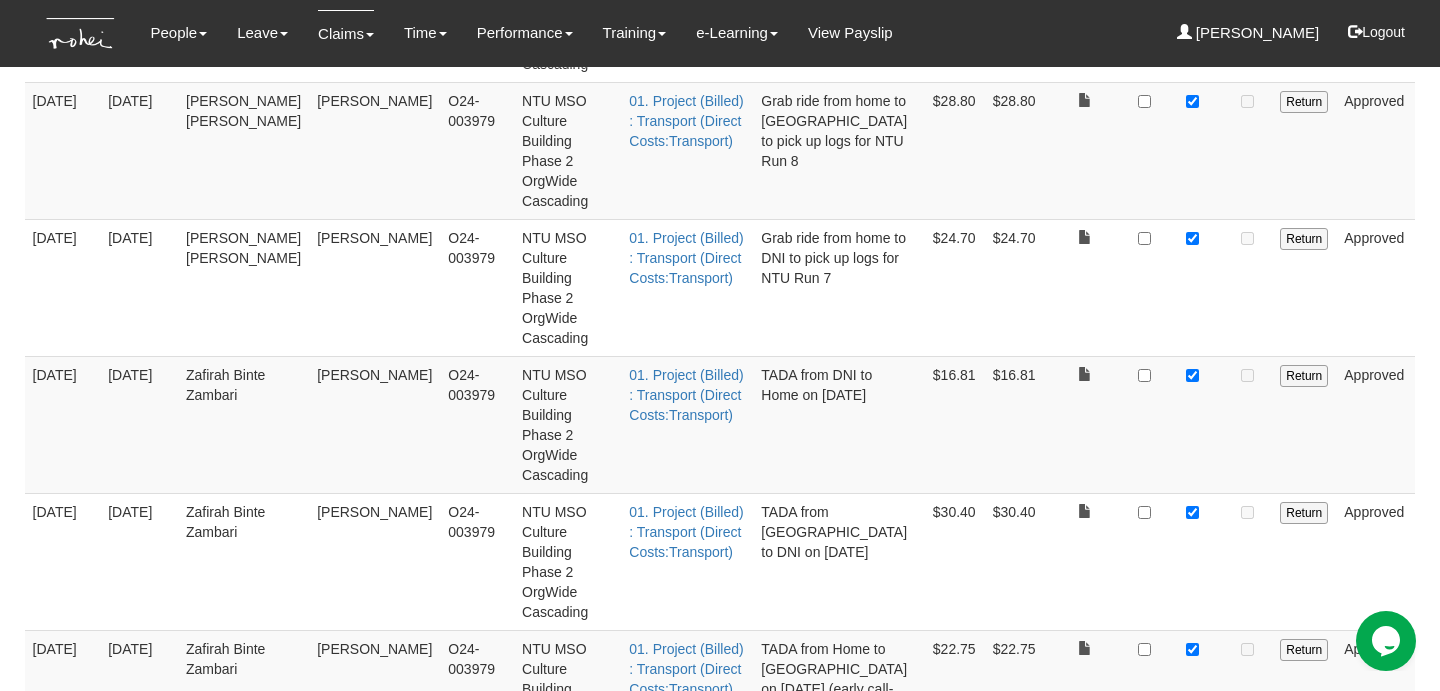 scroll, scrollTop: 1359, scrollLeft: 0, axis: vertical 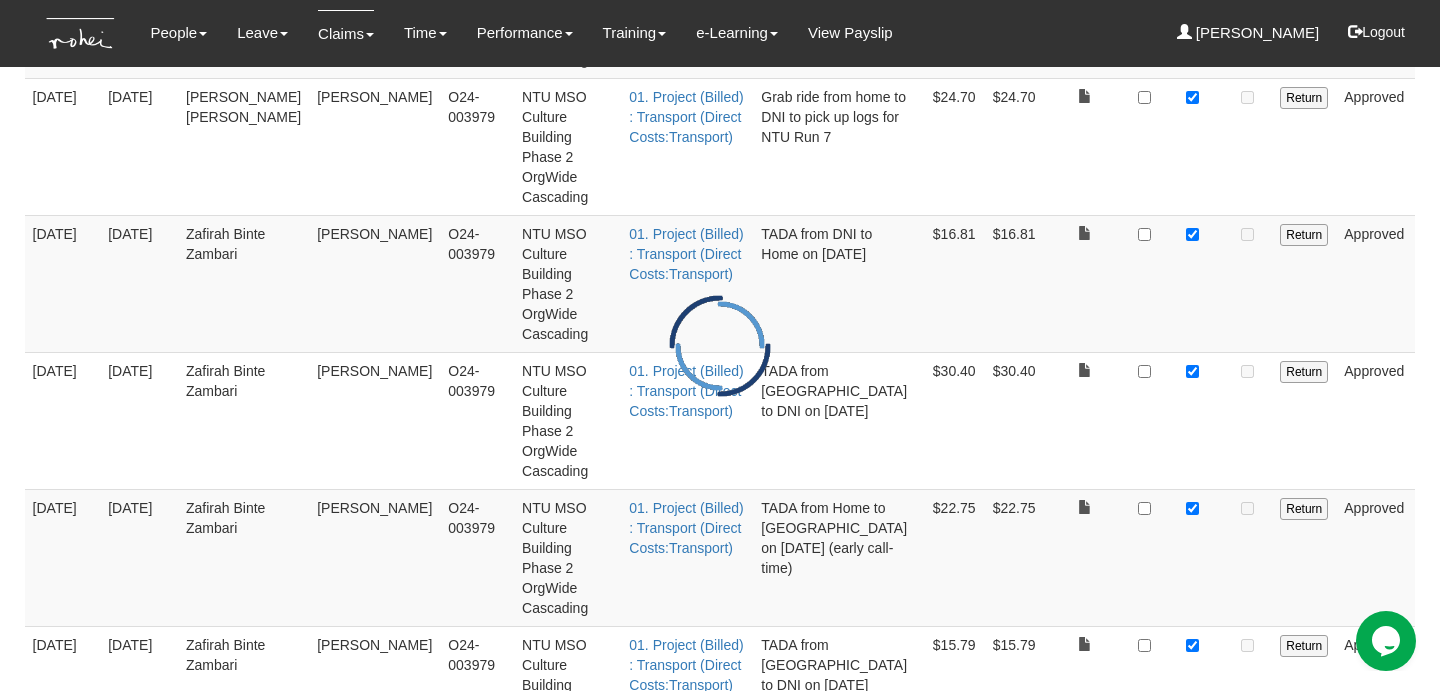click at bounding box center [1192, 1056] 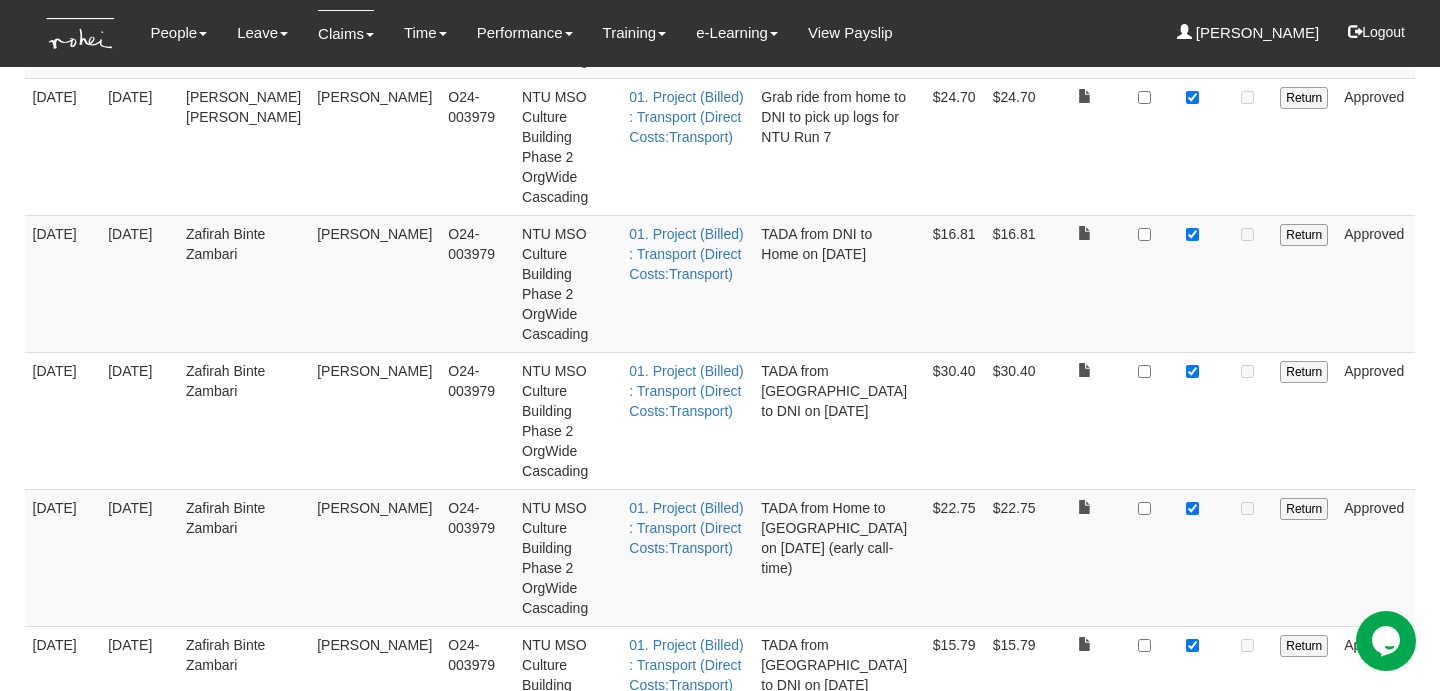 click at bounding box center [1247, 1105] 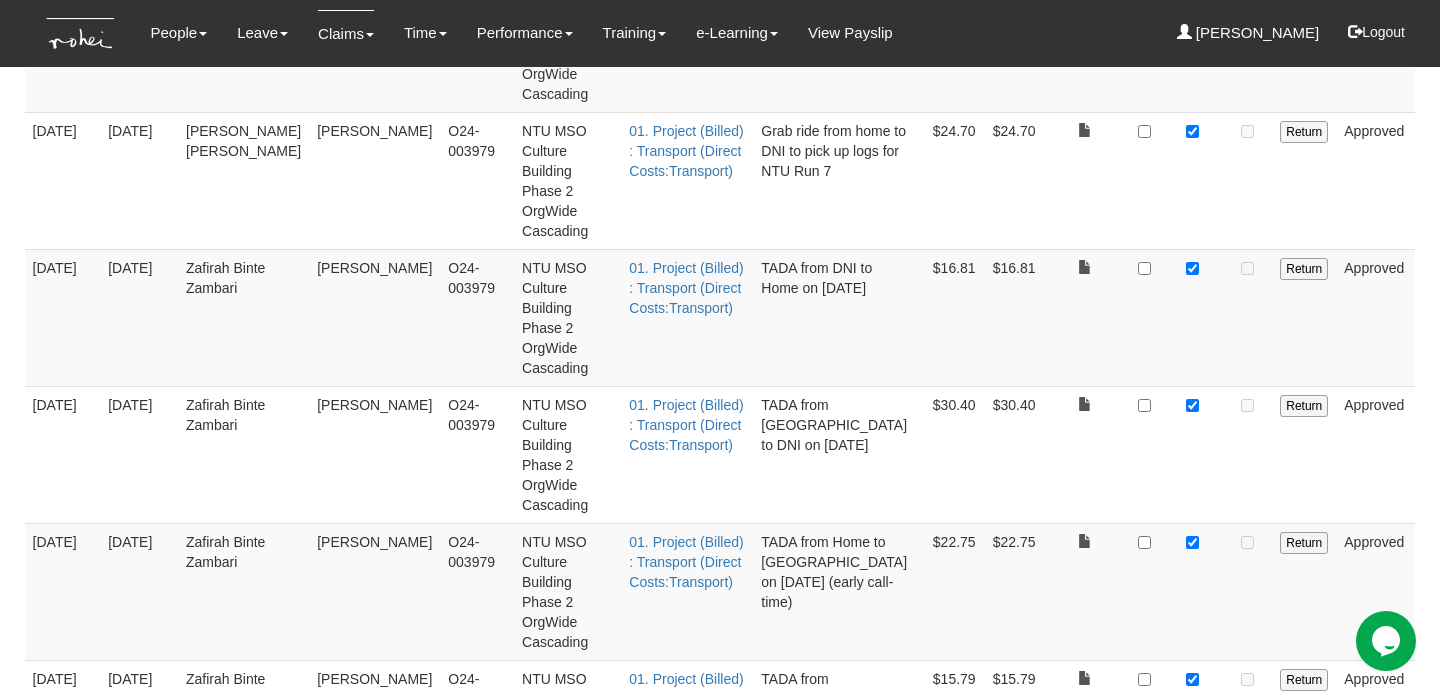 scroll, scrollTop: 1328, scrollLeft: 0, axis: vertical 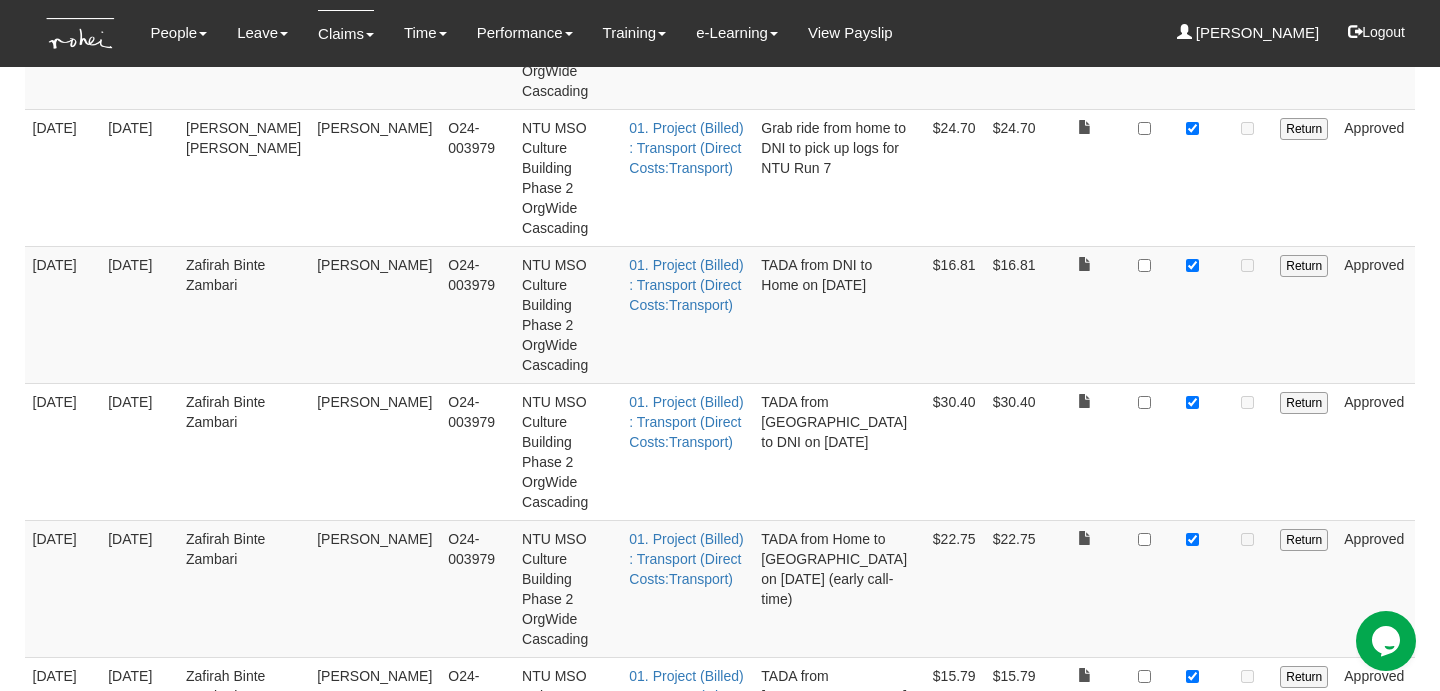 click at bounding box center (1192, 1224) 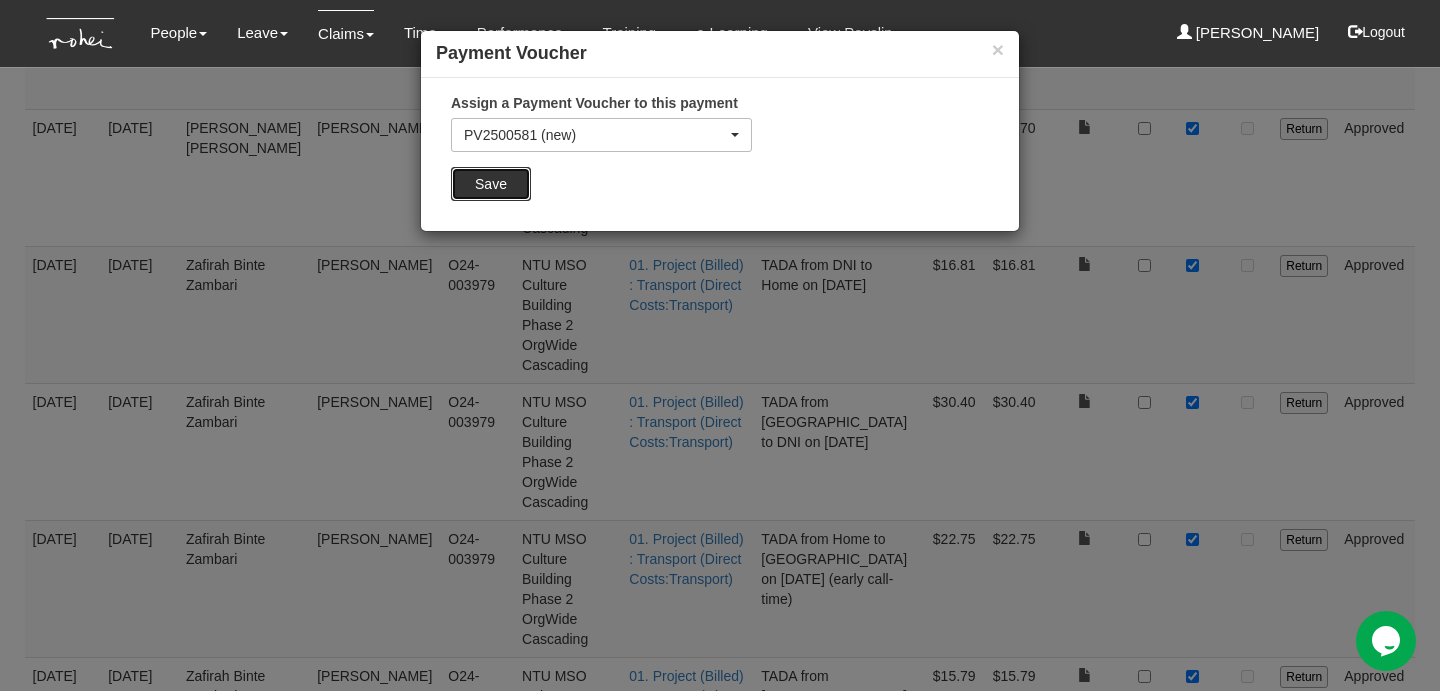 click on "Save" at bounding box center [491, 184] 